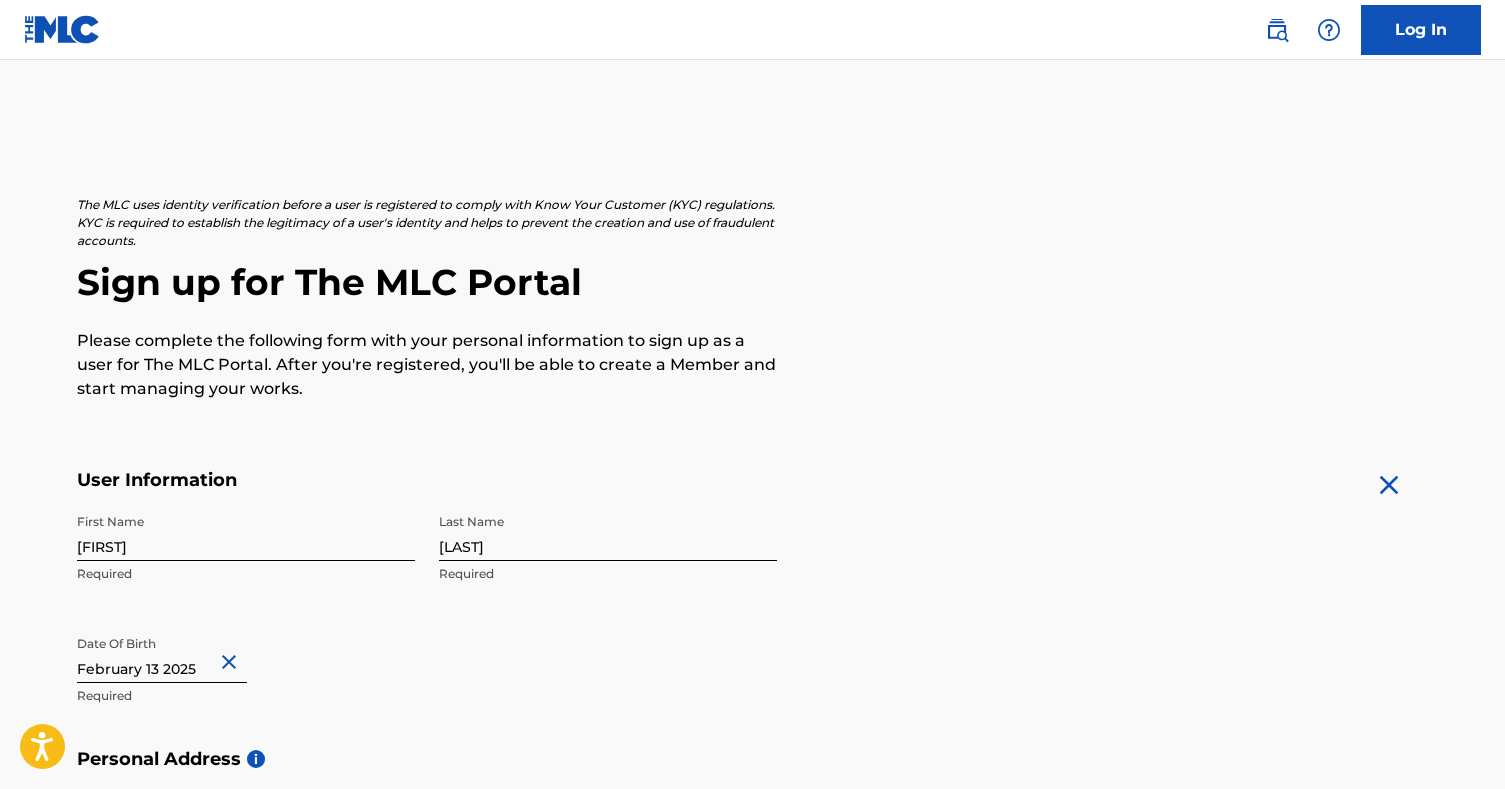 scroll, scrollTop: 746, scrollLeft: 0, axis: vertical 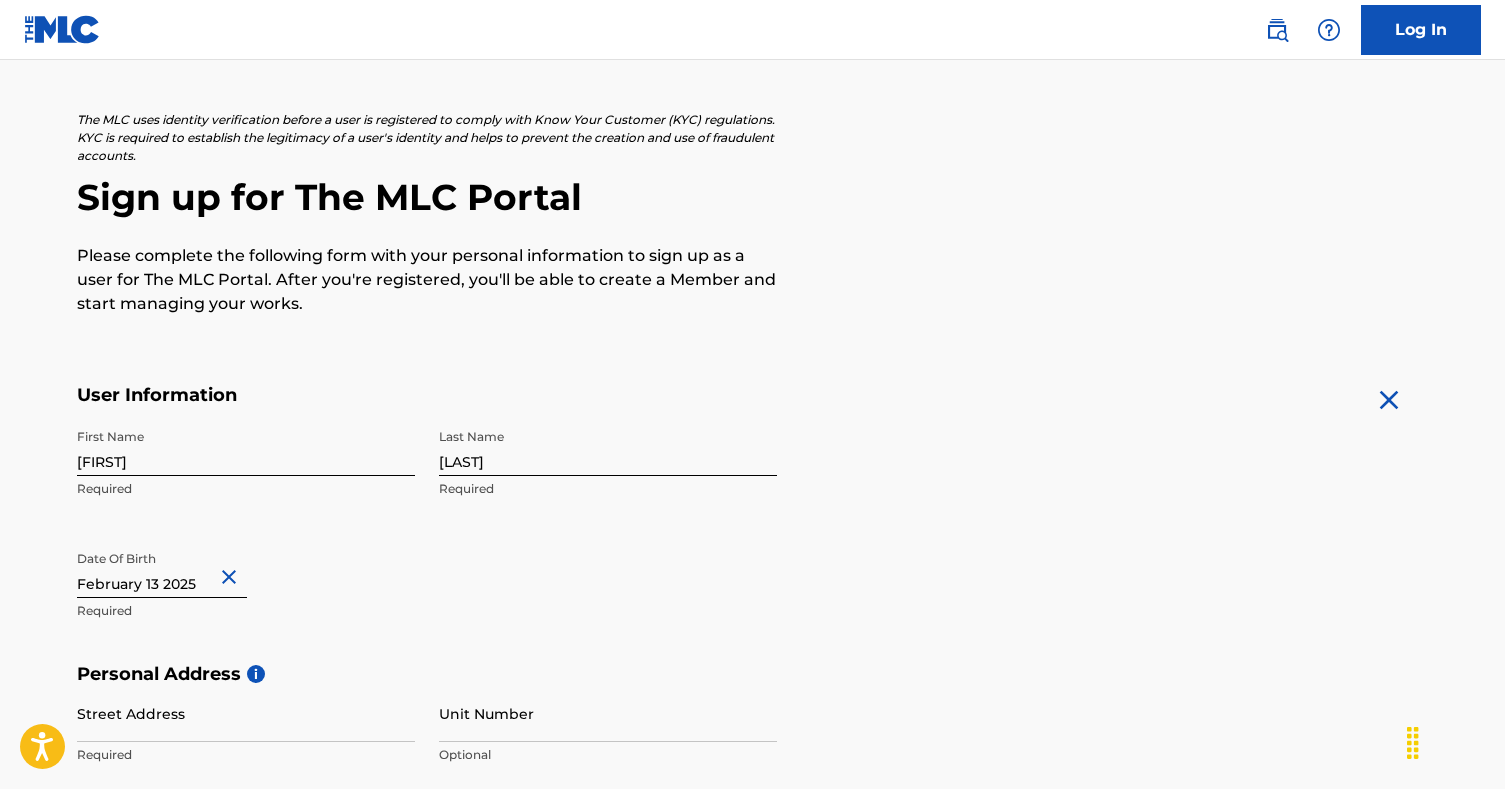select on "1" 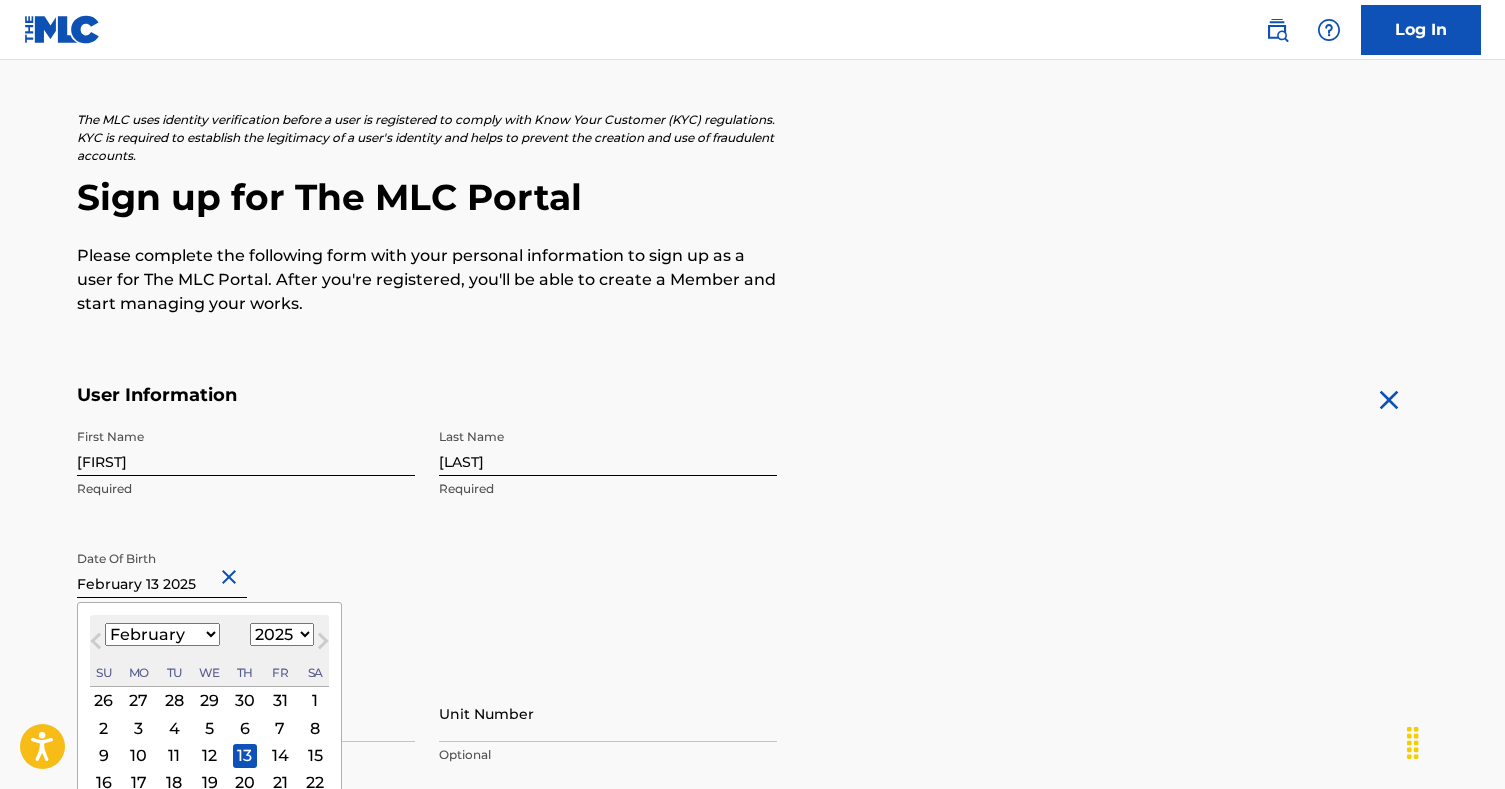 click on "February 13 2025" at bounding box center [162, 569] 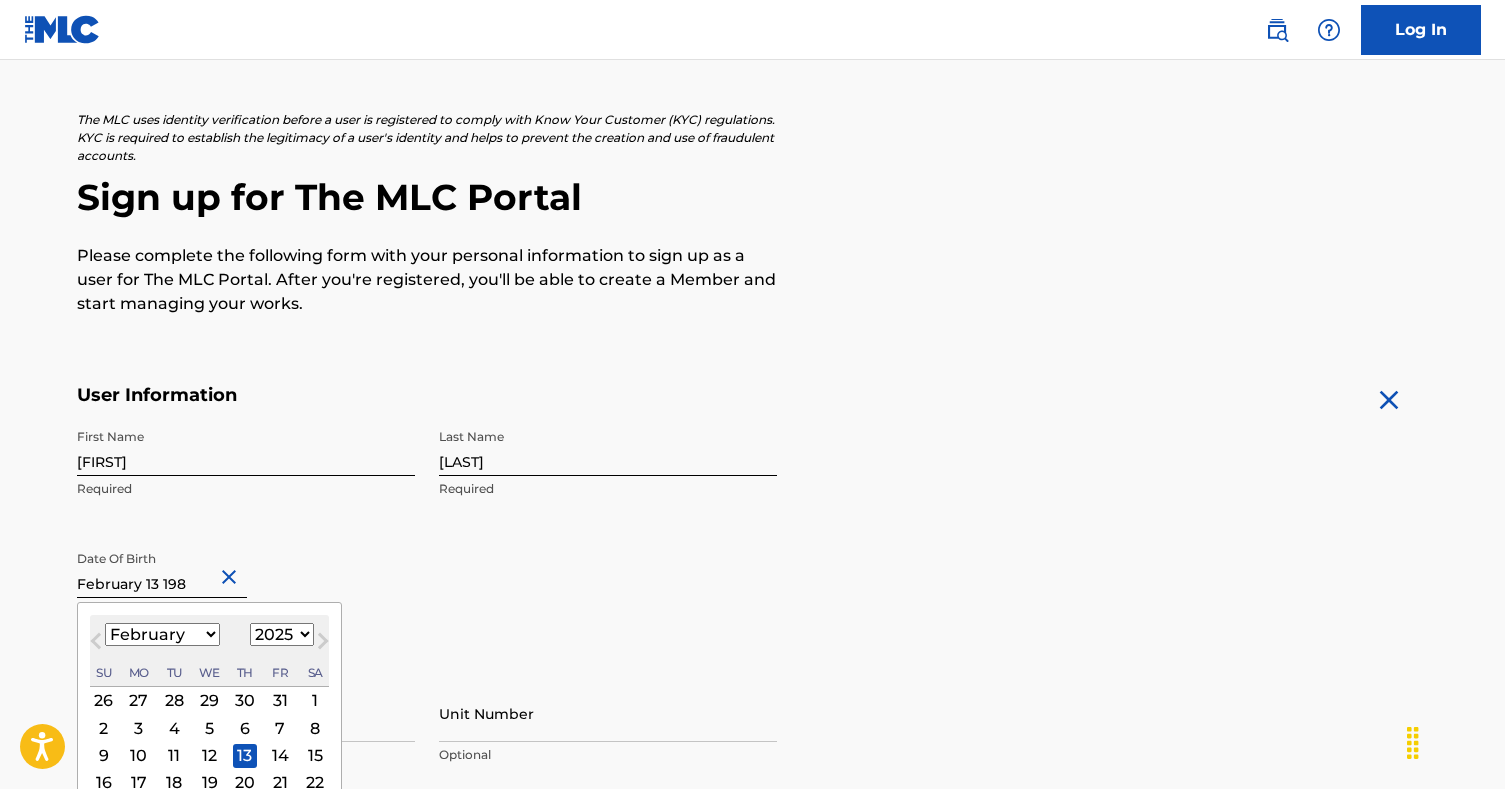type on "February 13 1981" 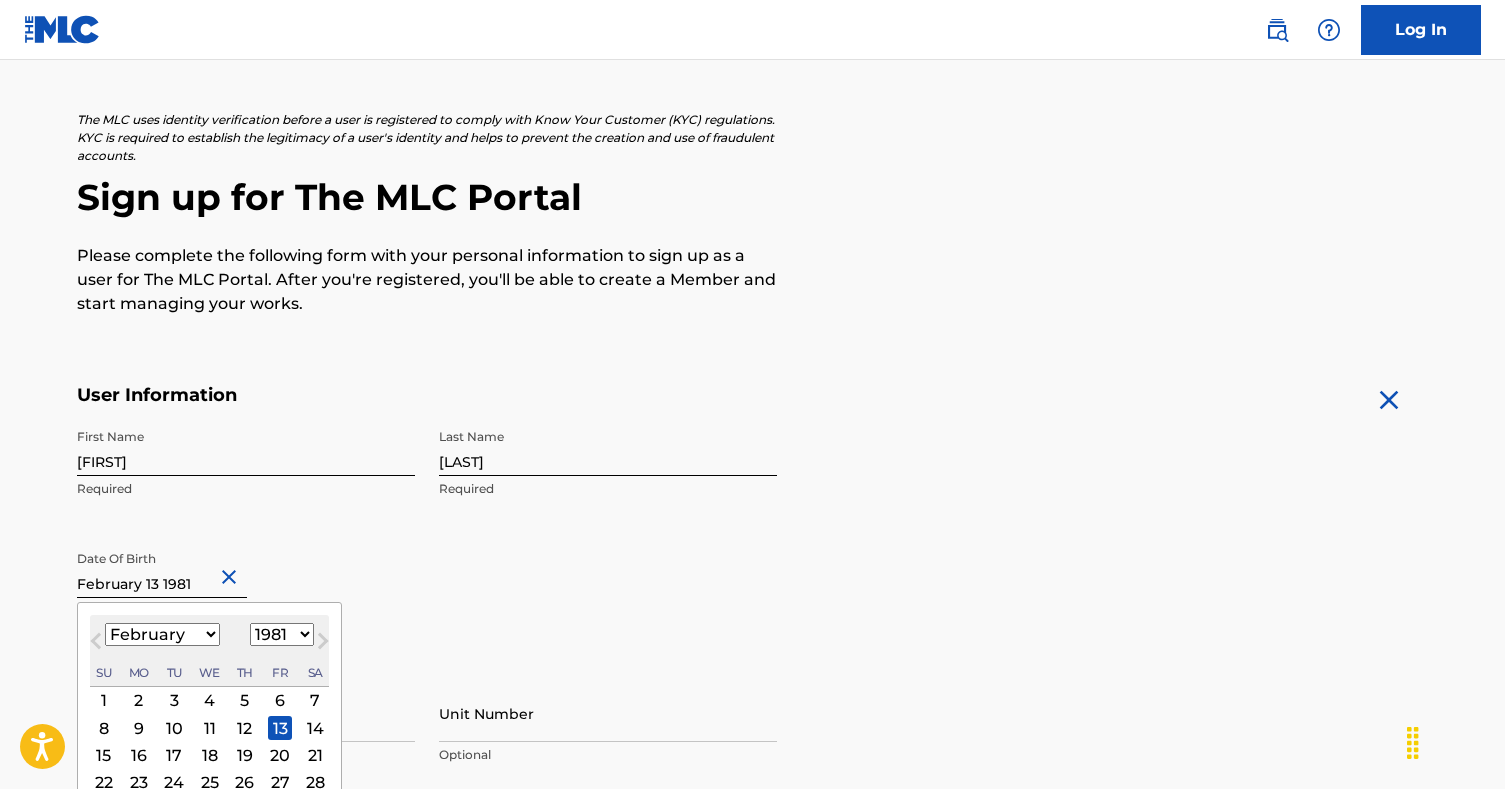 type on "February 13 1981" 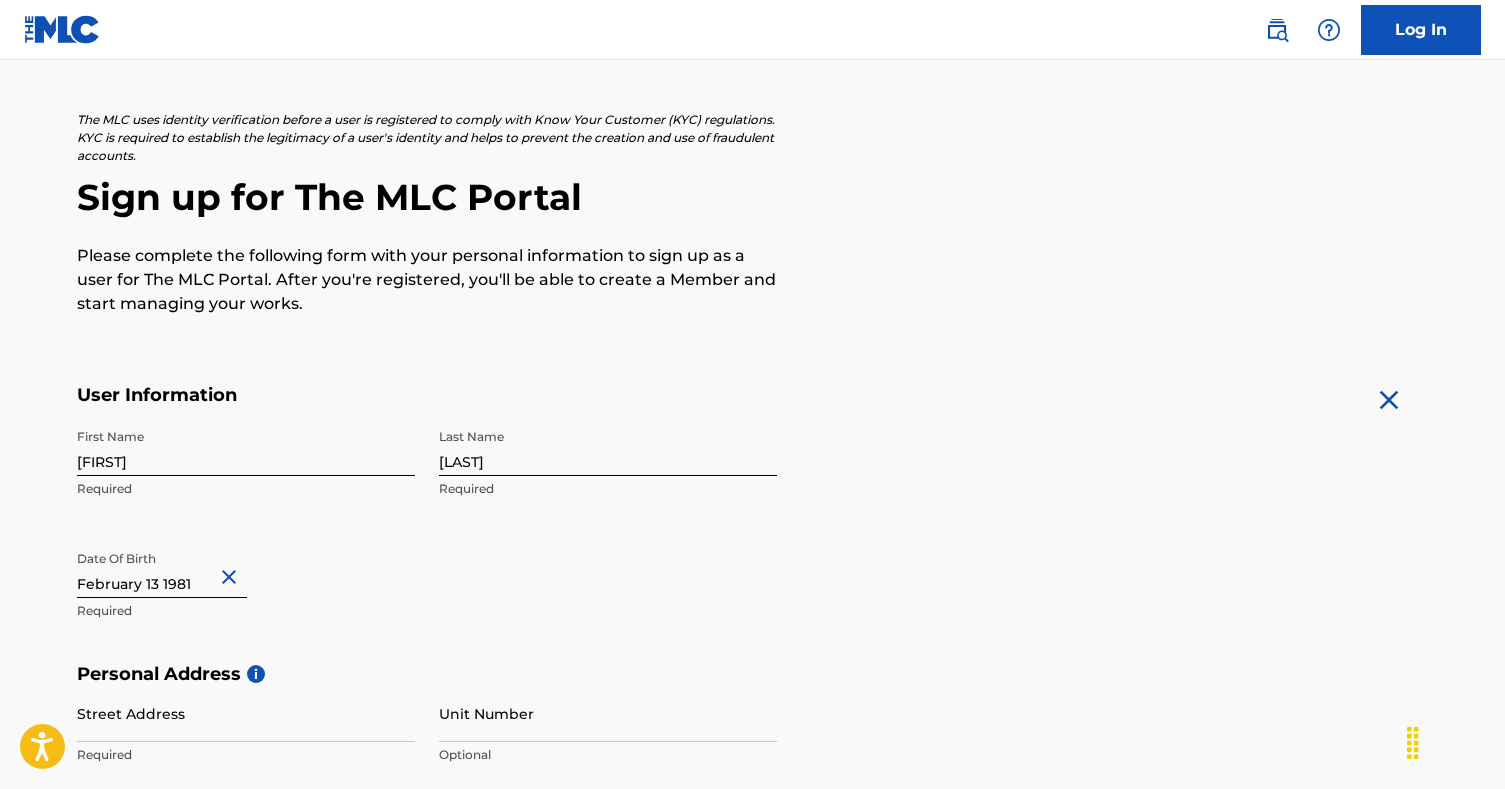 click on "First Name JONATHAN Required Last Name MYLES Required Date Of Birth February 13 1981 Required" at bounding box center [427, 541] 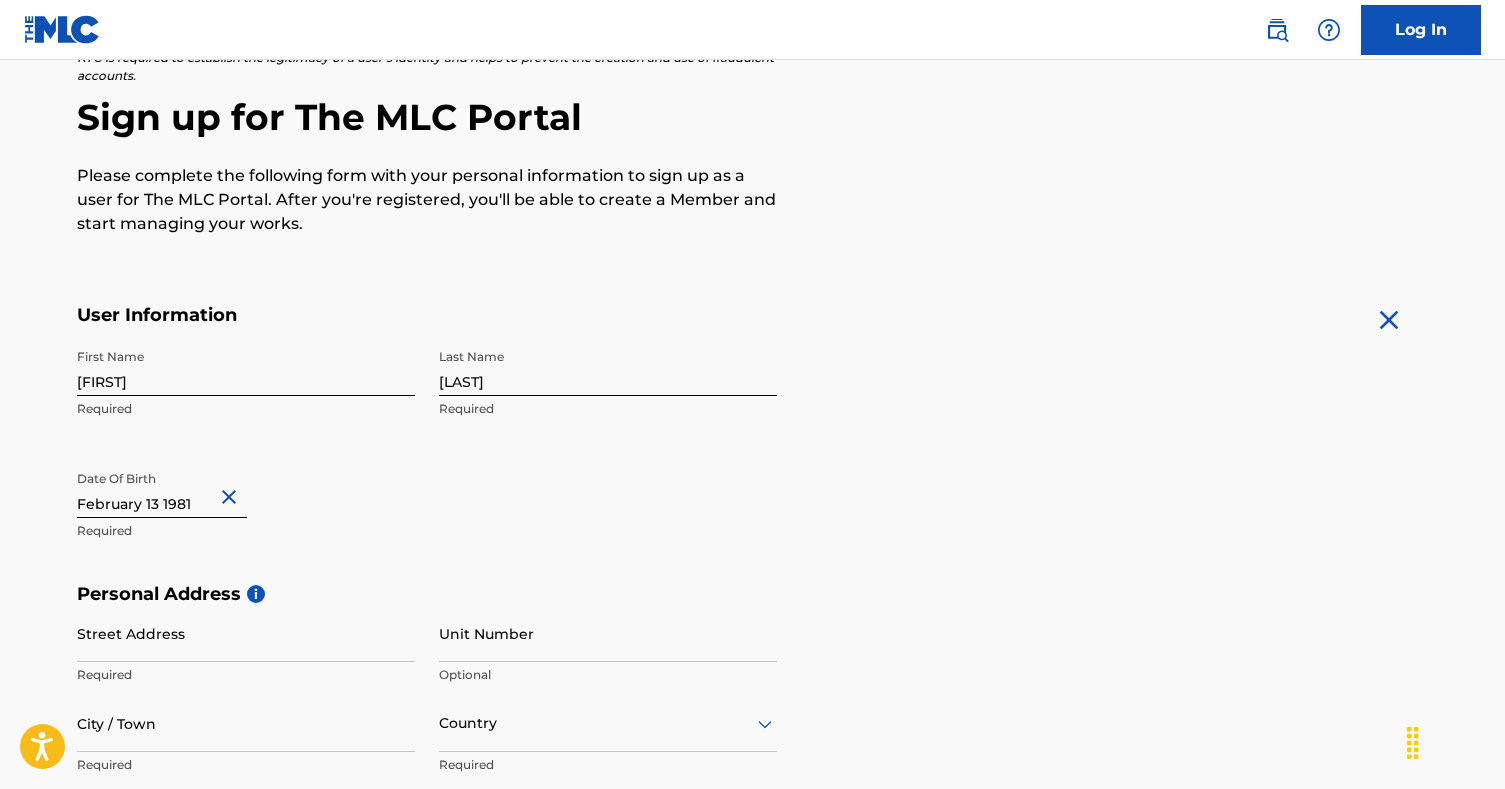 scroll, scrollTop: 176, scrollLeft: 0, axis: vertical 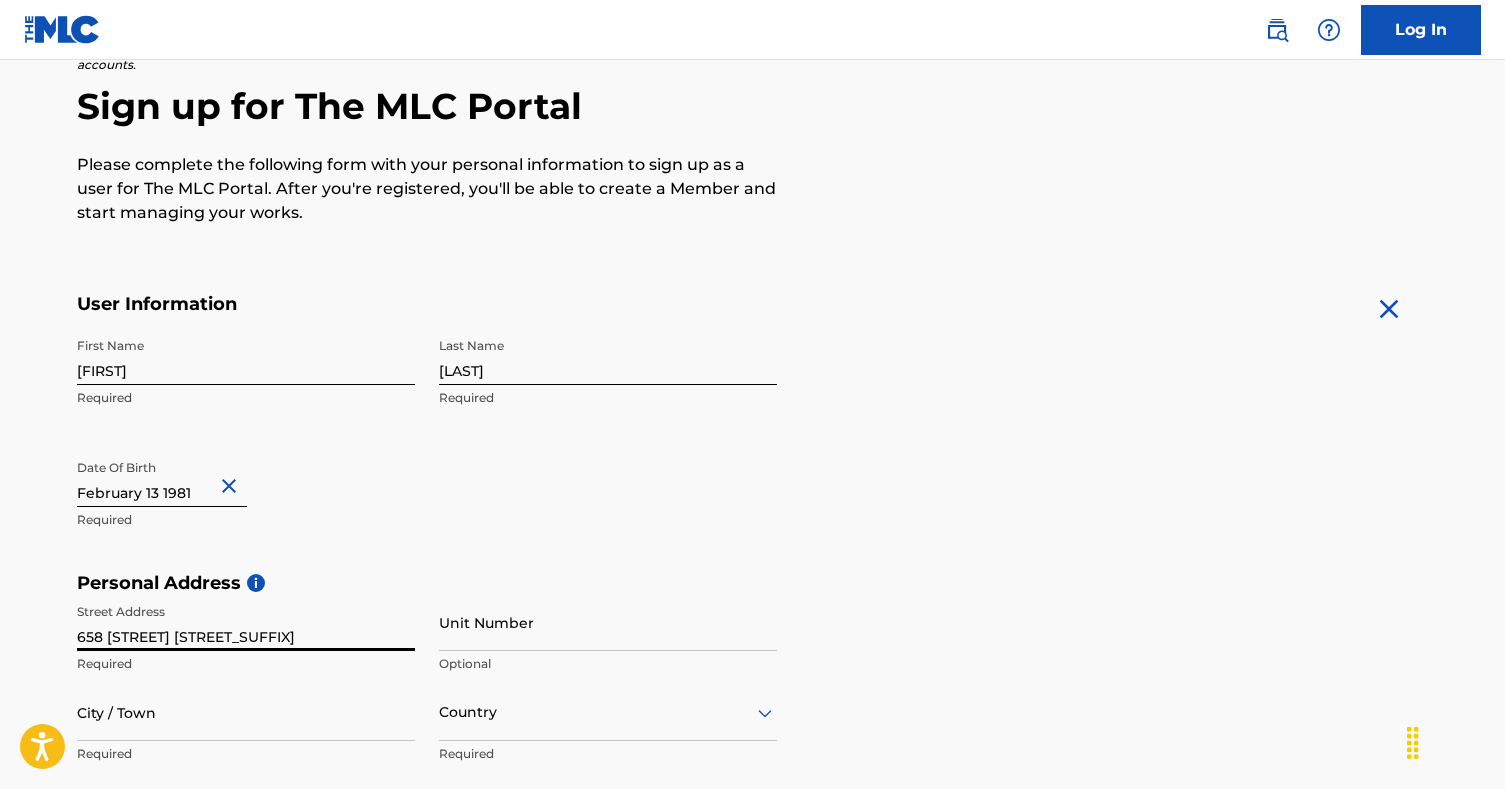 type on "658 [STREET] [STREET_SUFFIX]" 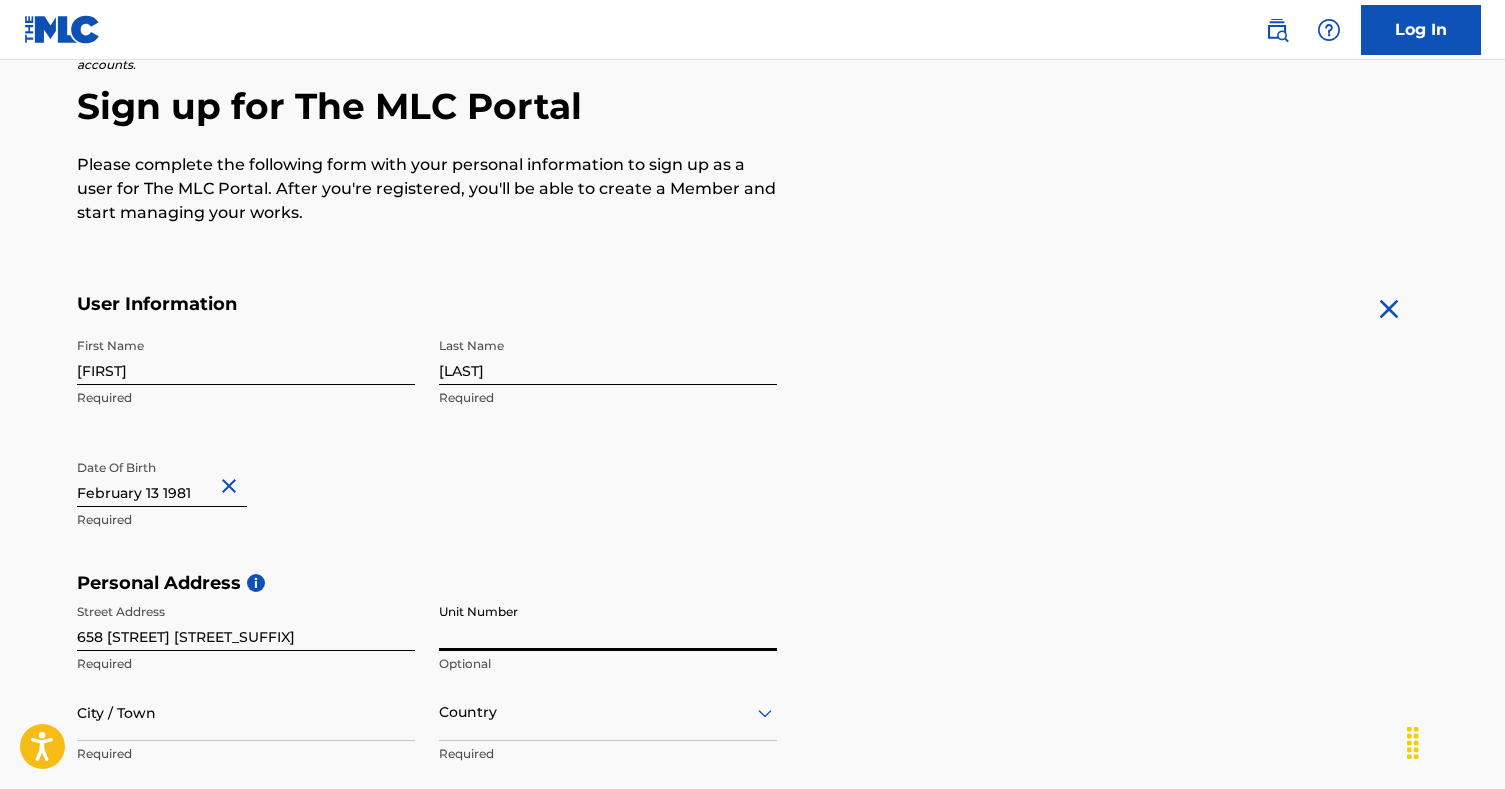 type on "a" 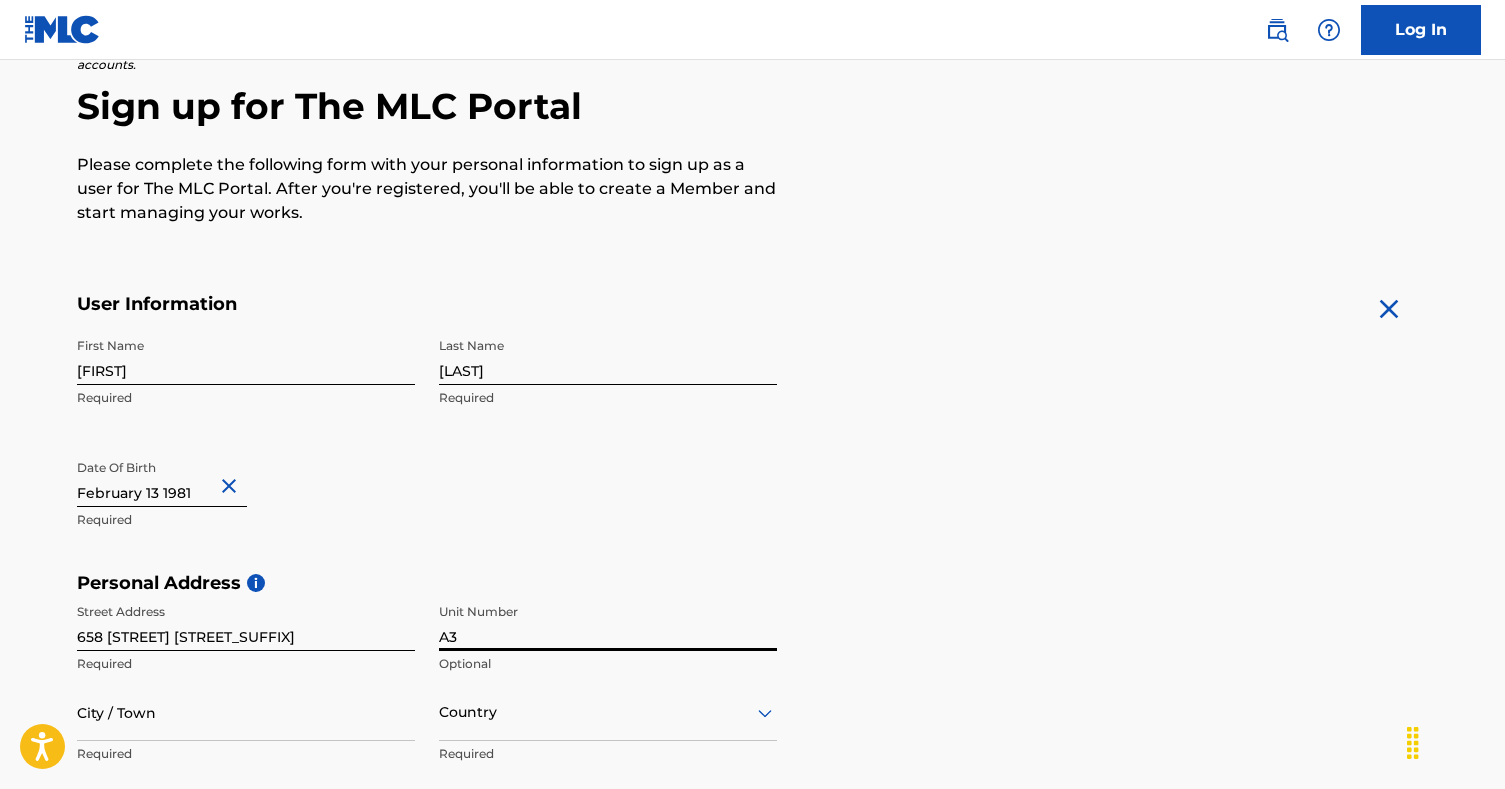type on "A3" 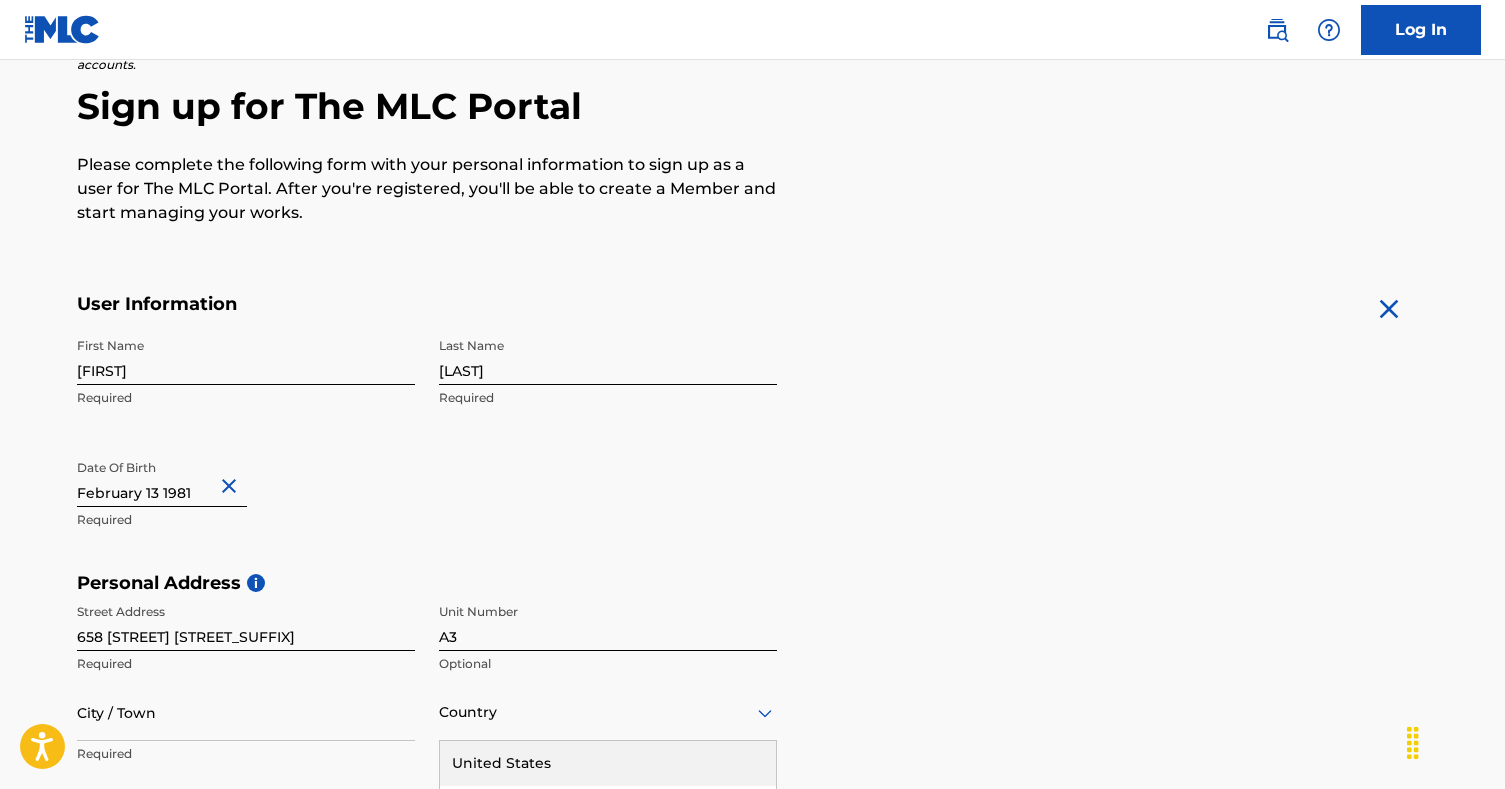 scroll, scrollTop: 428, scrollLeft: 0, axis: vertical 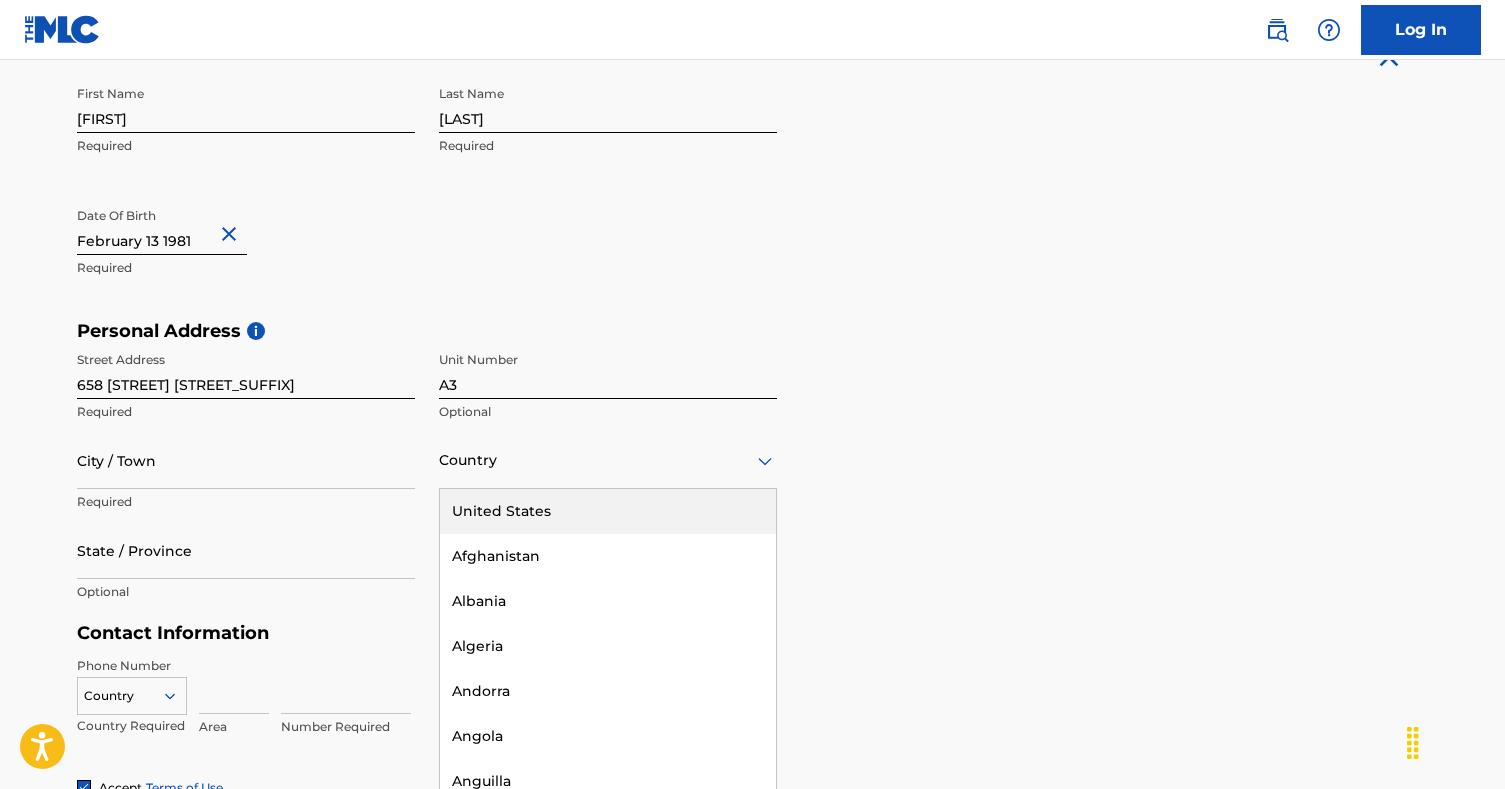 click on "United States, 1 of 223. 223 results available. Use Up and Down to choose options, press Enter to select the currently focused option, press Escape to exit the menu, press Tab to select the option and exit the menu. Country United States Afghanistan Albania Algeria Andorra Angola Anguilla Antigua and Barbuda Argentina Armenia Aruba Australia Austria Azerbaijan Bahamas Bahrain Bangladesh Barbados Belarus Belgium Belize Benin Bermuda Bhutan Bolivia Bosnia and Herzegovina Botswana Brazil Brunei Darussalam Bulgaria Burkina Faso Burundi Cambodia Cameroon Canada Cape Verde Cayman Islands Central African Republic Chad Chile China Colombia Comoros Congo Congo, the Democratic Republic of the Cook Islands Costa Rica Cote D'Ivoire Croatia Cuba Cyprus Czech Republic Denmark Djibouti Dominica Dominican Republic Ecuador Egypt El Salvador Equatorial Guinea Eritrea Estonia Ethiopia Falkland Islands (Malvinas) Faroe Islands Fiji Finland France French Guiana French Polynesia Gabon Gambia Georgia Germany Ghana Gibraltar Greece" at bounding box center [608, 460] 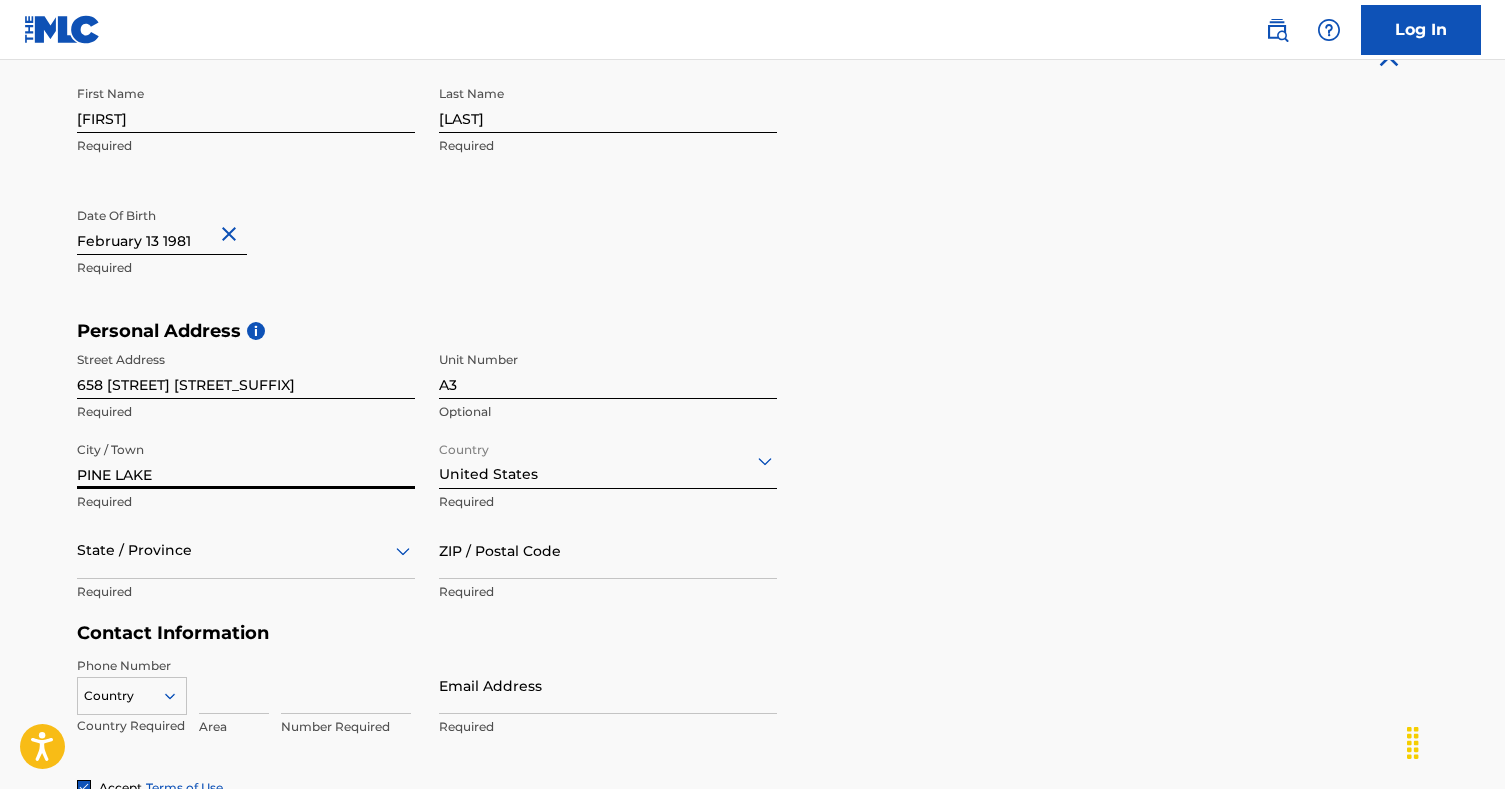 type on "PINE LAKE" 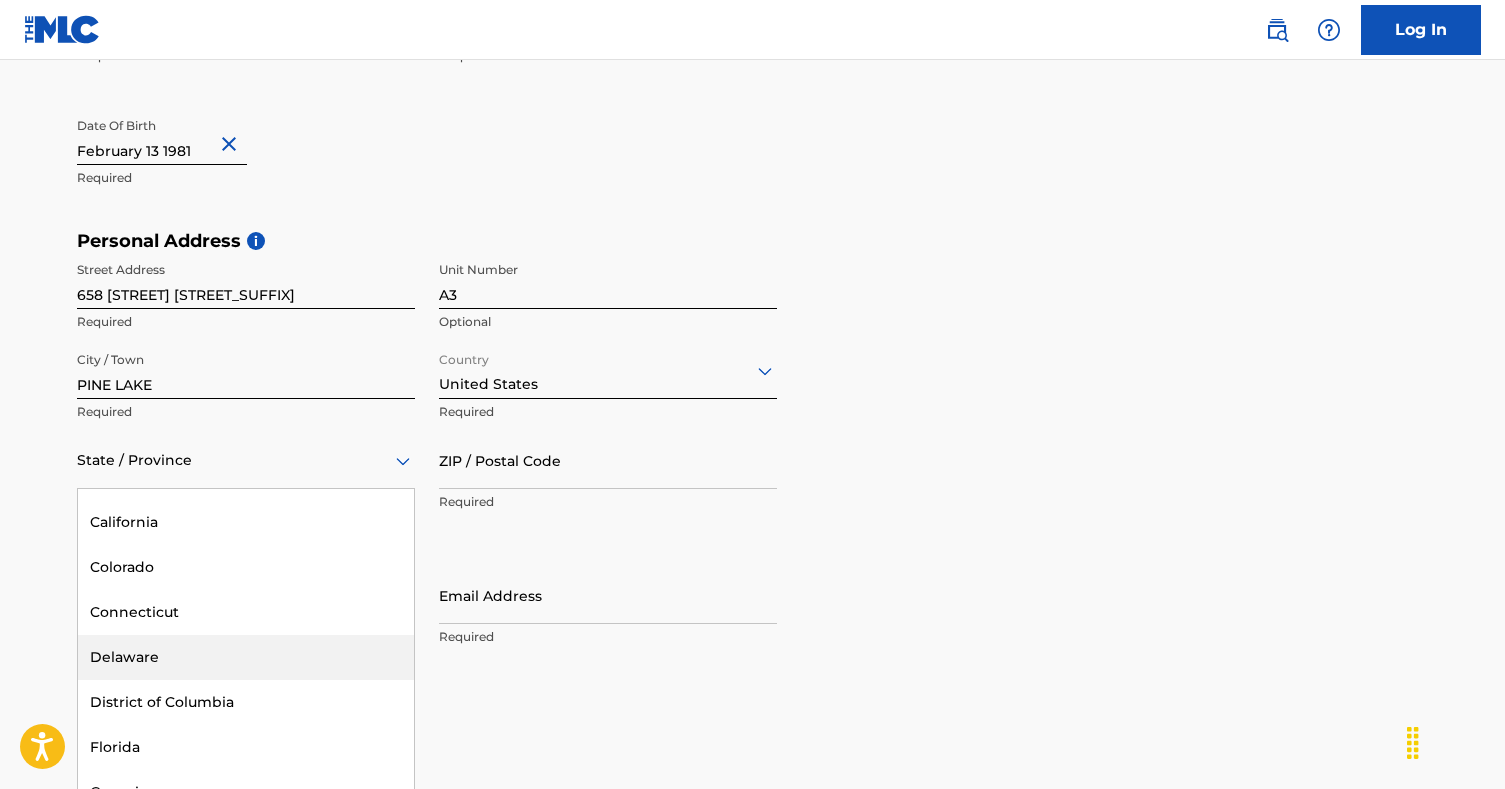scroll, scrollTop: 254, scrollLeft: 0, axis: vertical 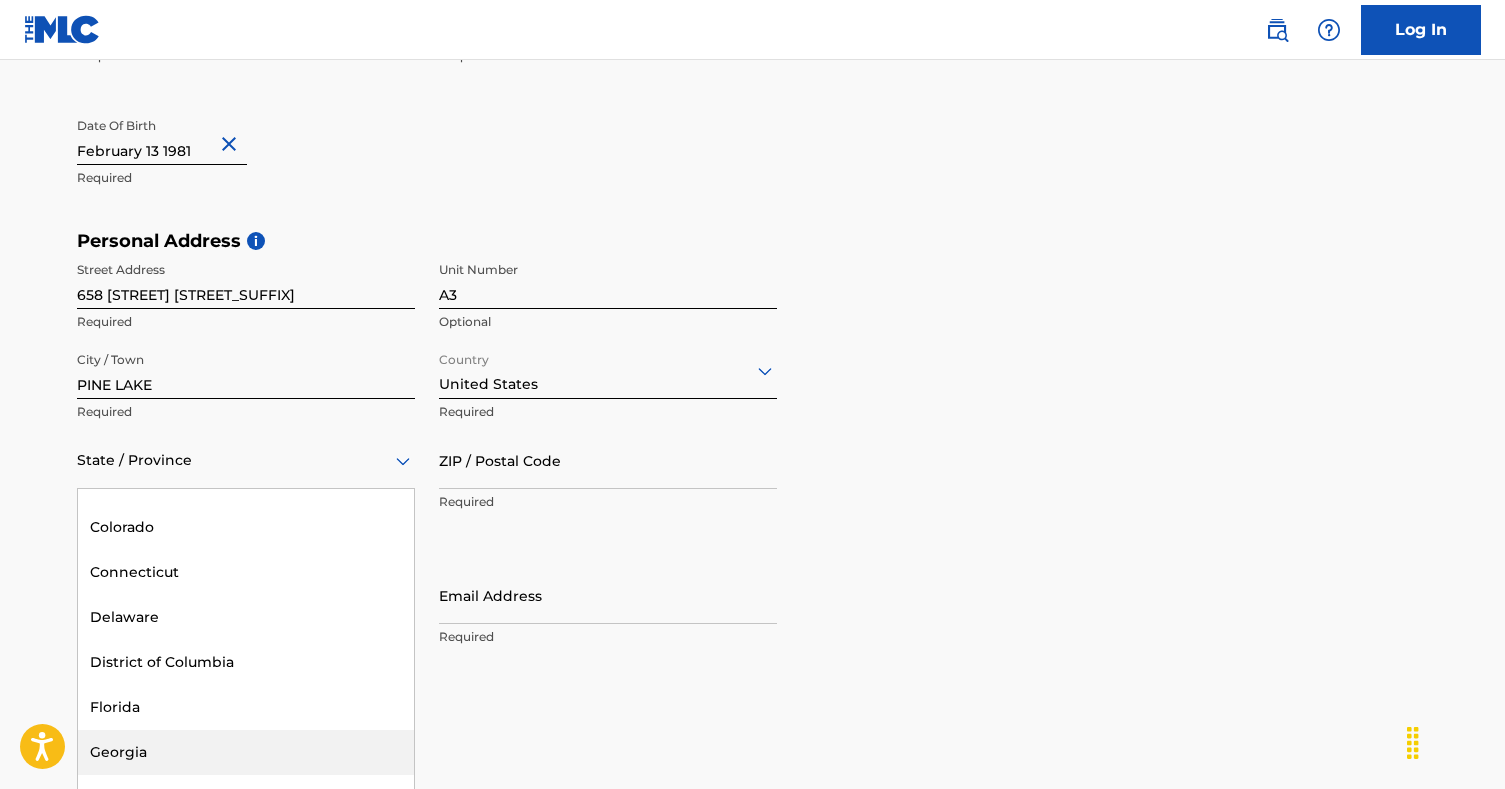 click on "Georgia" at bounding box center [246, 752] 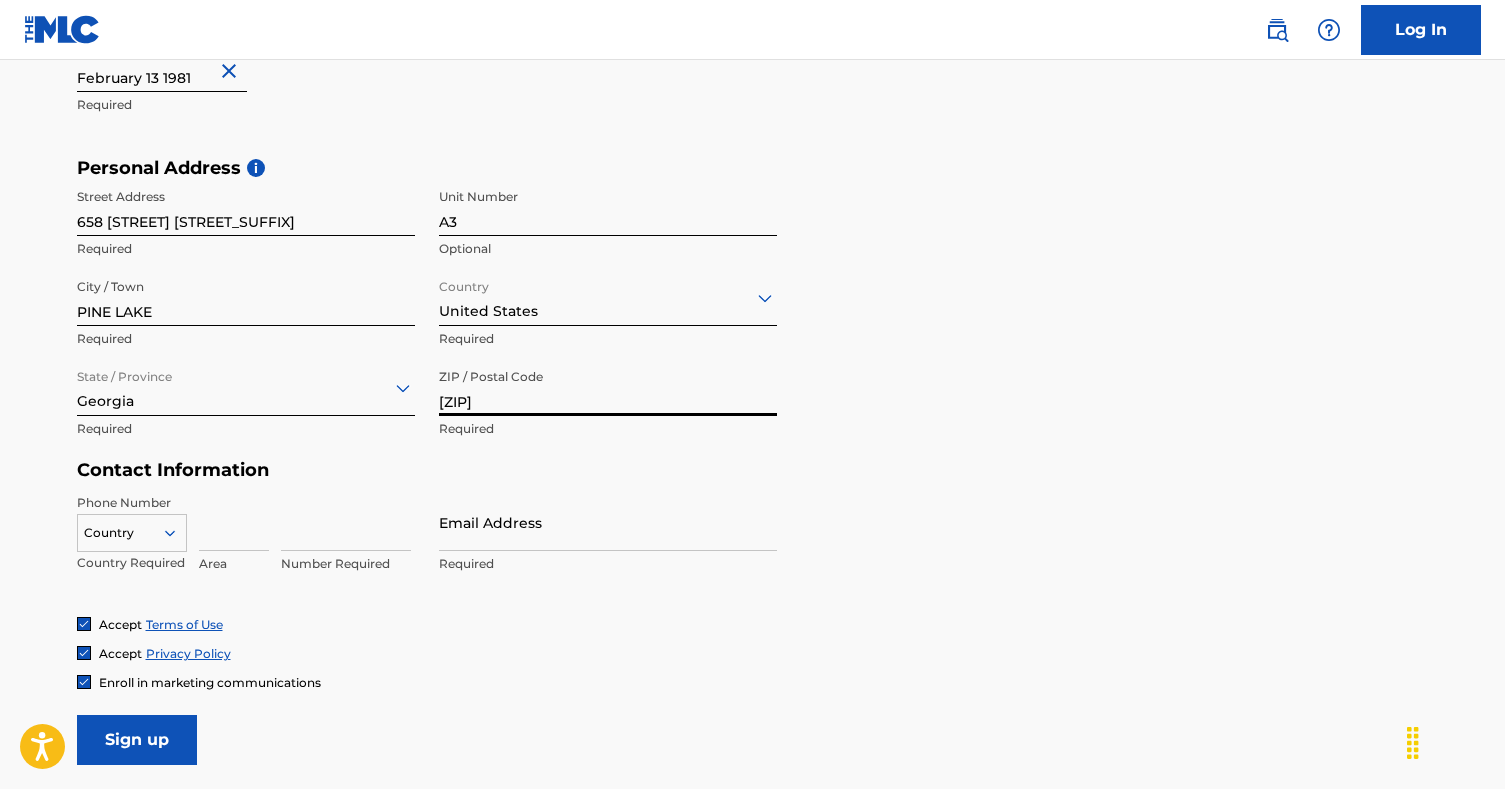 scroll, scrollTop: 603, scrollLeft: 0, axis: vertical 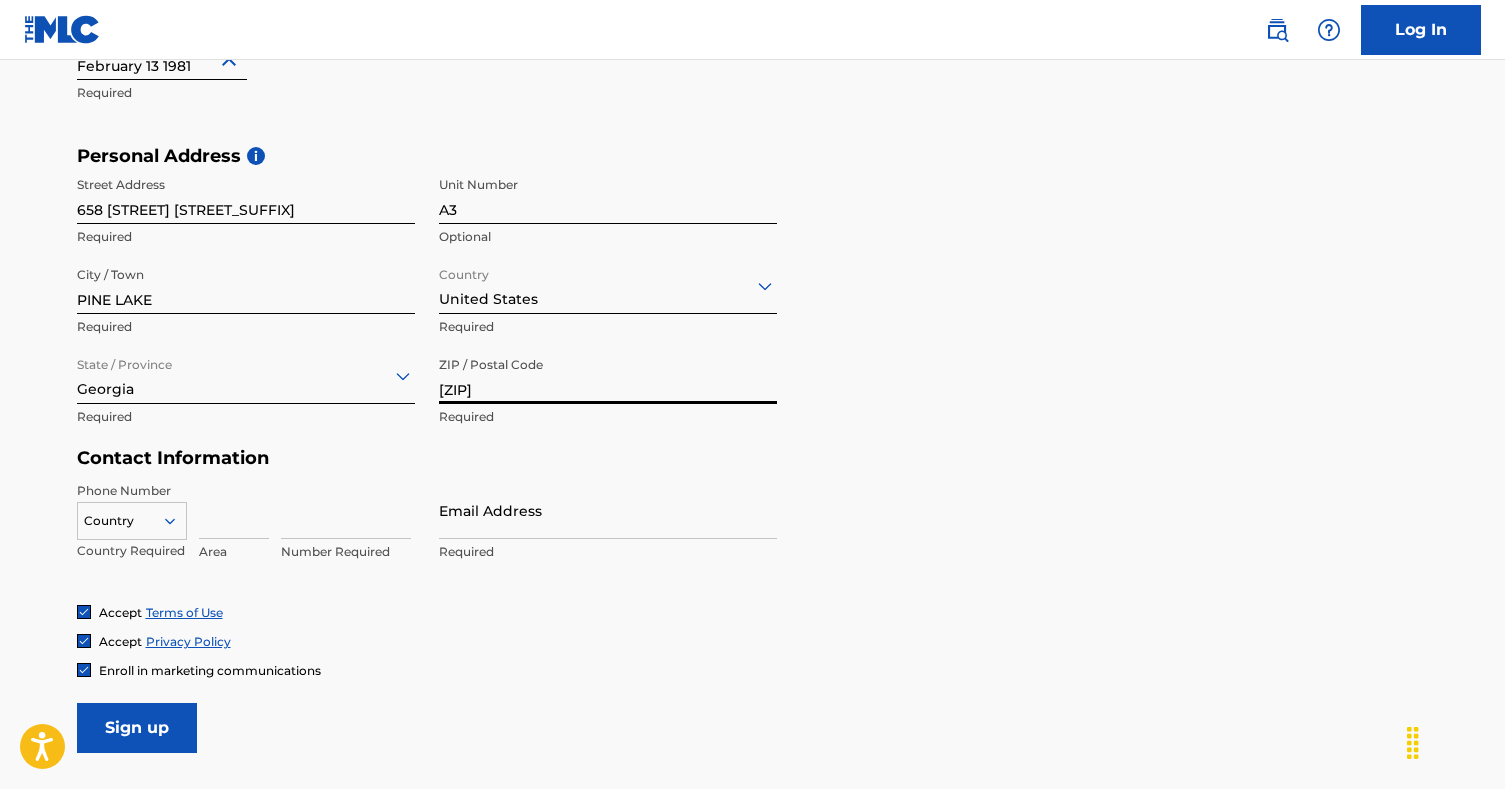 type on "[ZIP]" 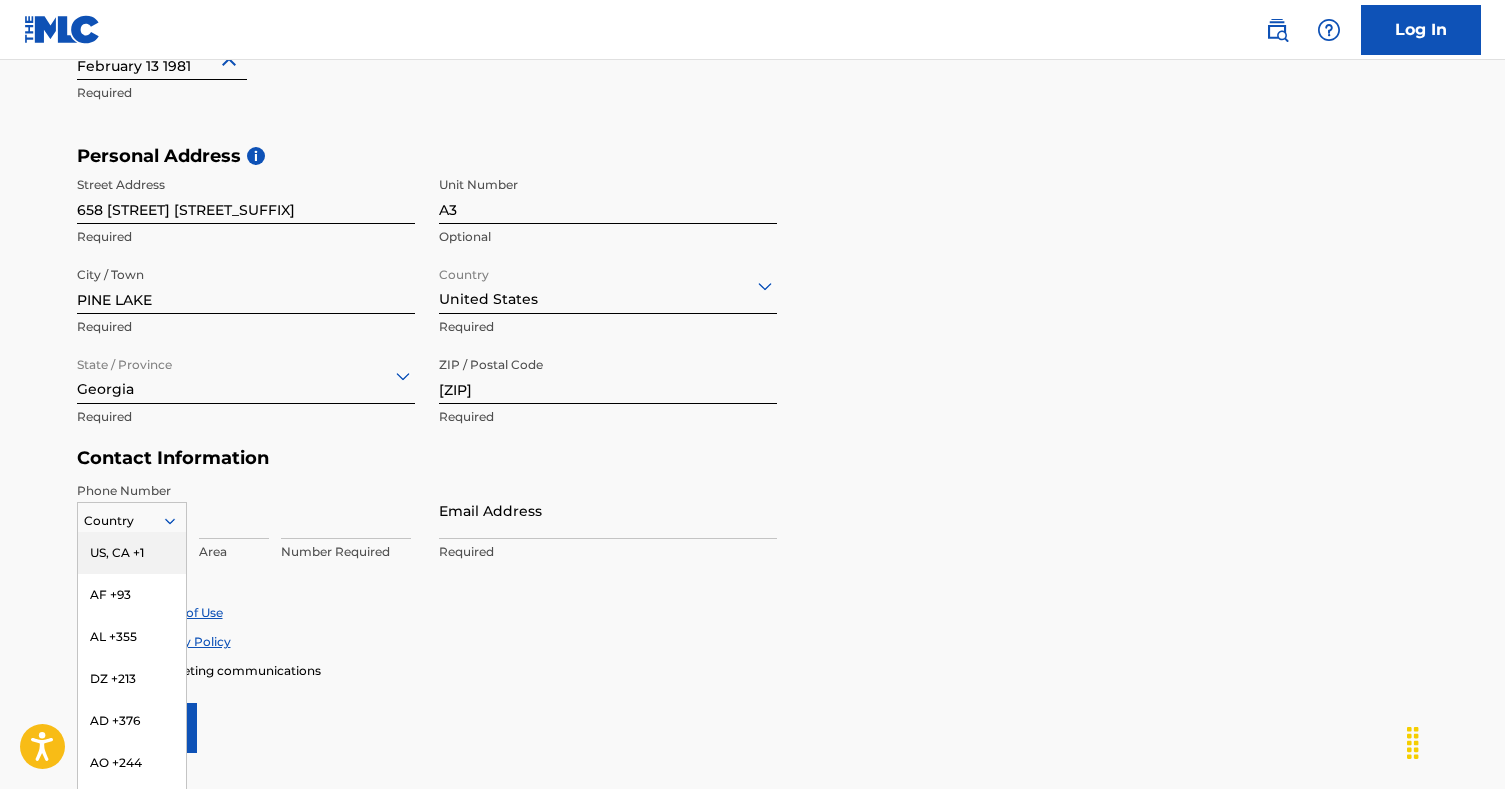scroll, scrollTop: 645, scrollLeft: 0, axis: vertical 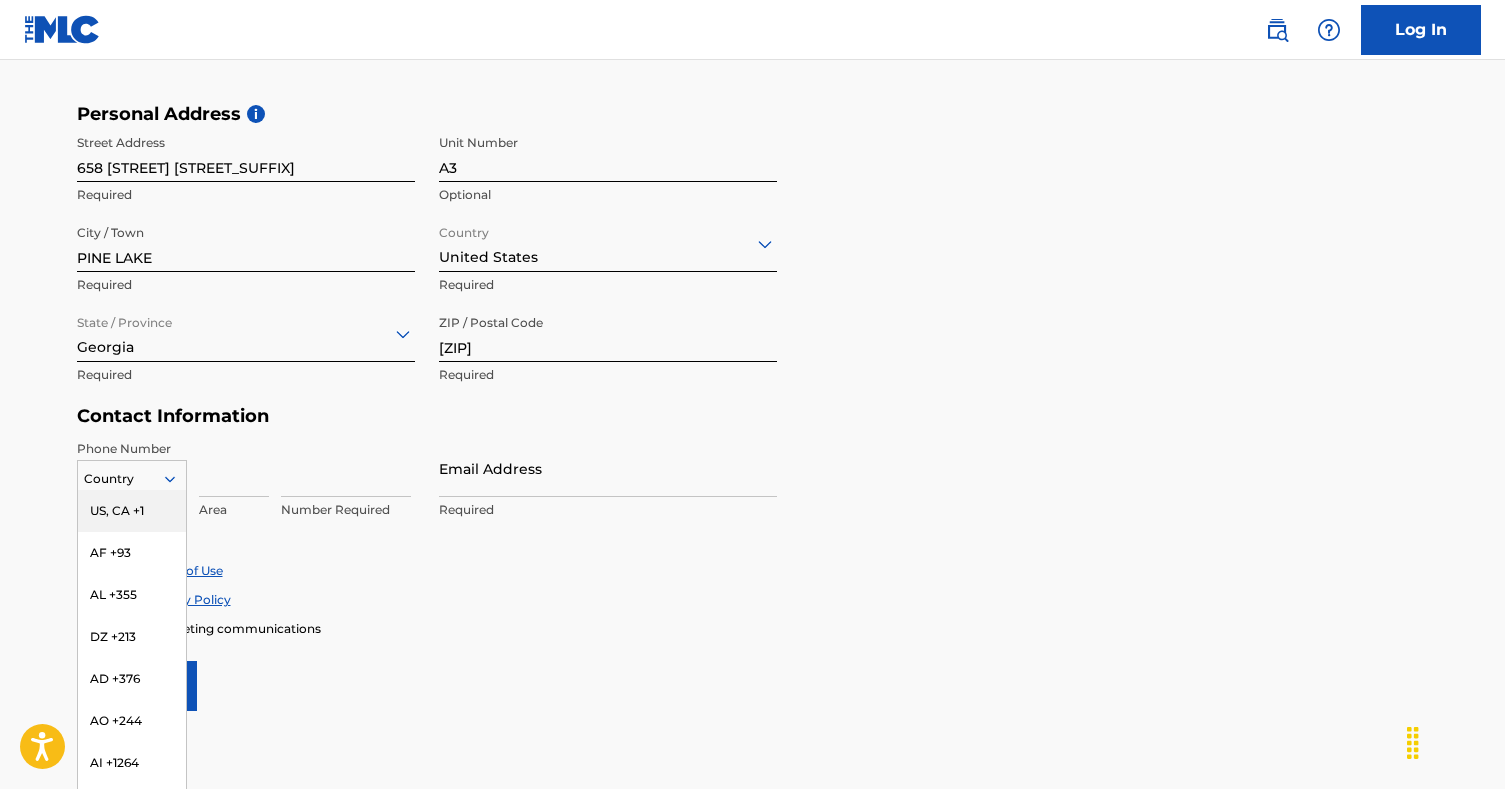 click on "US, CA +1, 1 of 216. 216 results available. Use Up and Down to choose options, press Enter to select the currently focused option, press Escape to exit the menu, press Tab to select the option and exit the menu. Country US, CA +1 AF +93 AL +355 DZ +213 AD +376 AO +244 AI +1264 AG +1268 AR +54 AM +374 AW +297 AU +61 AT +43 AZ +994 BS +1242 BH +973 BD +880 BB +1246 BY +375 BE +32 BZ +501 BJ +229 BM +1441 BT +975 BO +591 BA +387 BW +267 BR +55 BN +673 BG +359 BF +226 BI +257 KH +855 CM +237 CV +238 KY +1345 CF +236 TD +235 CL +56 CN +86 CO +57 KM +269 CG, CD +242 CK +682 CR +506 CI +225 HR +385 CU +53 CY +357 CZ +420 DK +45 DJ +253 DM +1767 DO +1809 EC +593 EG +20 SV +503 GQ +240 ER +291 EE +372 ET +251 FK +500 FO +298 FJ +679 FI +358 FR +33 GF +594 PF +689 GA +241 GM +220 GE +995 DE +49 GH +233 GI +350 GR +30 GL +299 GD +1473 GP +590 GT +502 GN +224 GW +245 GY +592 HT +509 VA, IT +39 HN +504 HK +852 HU +36 IS +354 IN +91 ID +62 IR +98 IQ +964 IE +353 IL +972 JM +1876 JP +81 JO +962 KZ +7 KE +254 KI +686 KP +850" at bounding box center [132, 475] 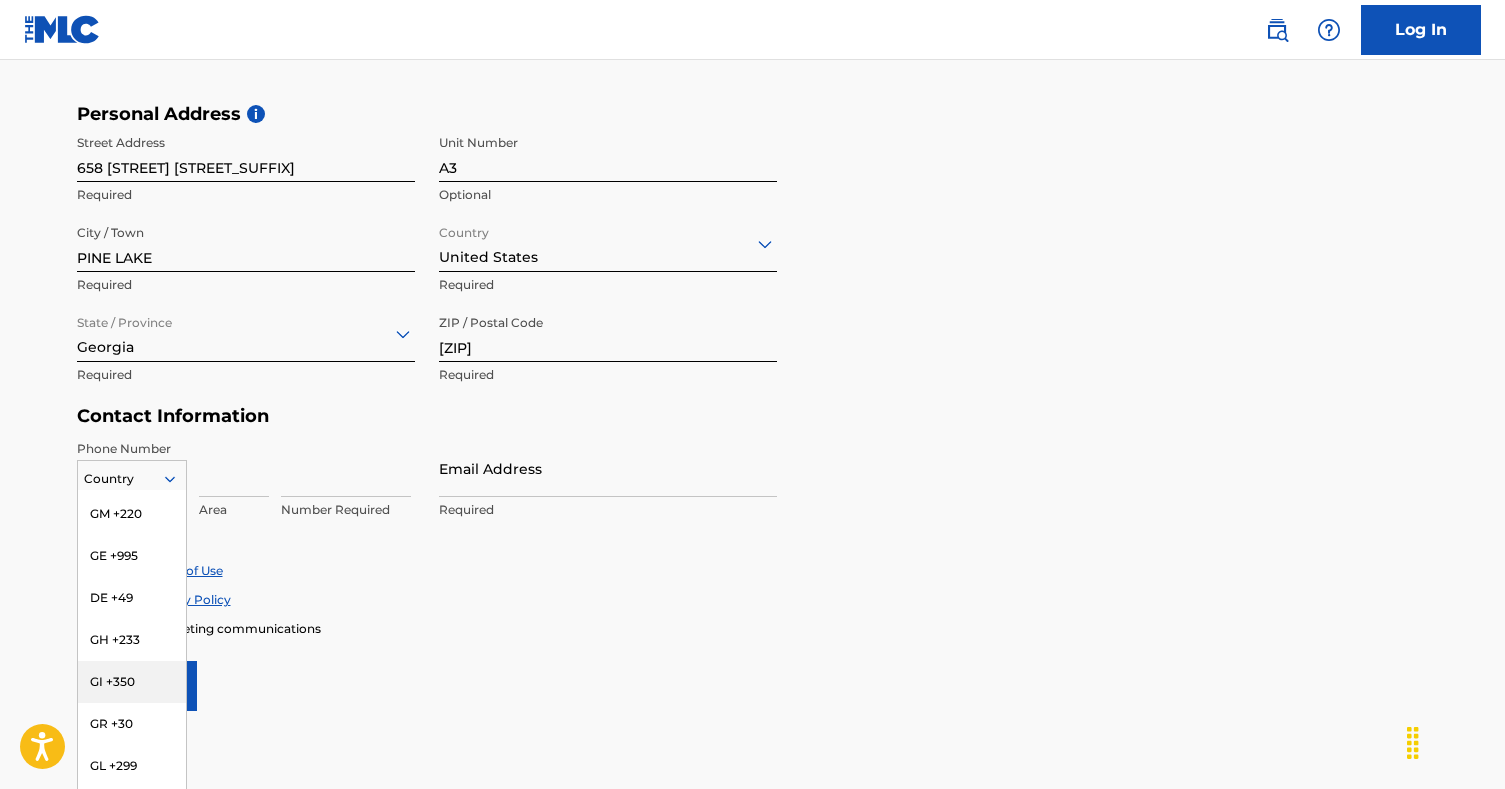 scroll, scrollTop: 2867, scrollLeft: 0, axis: vertical 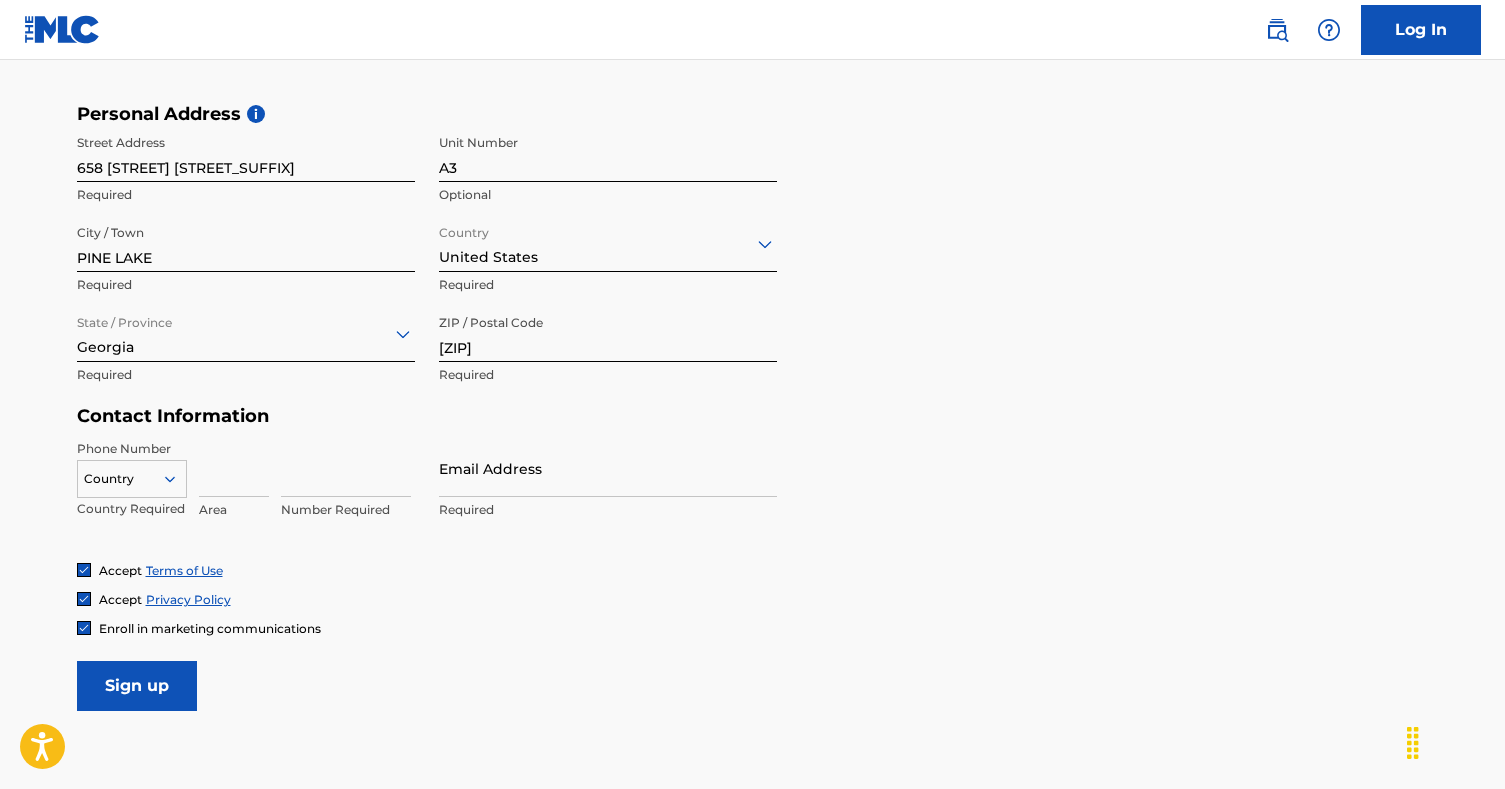 click at bounding box center (234, 468) 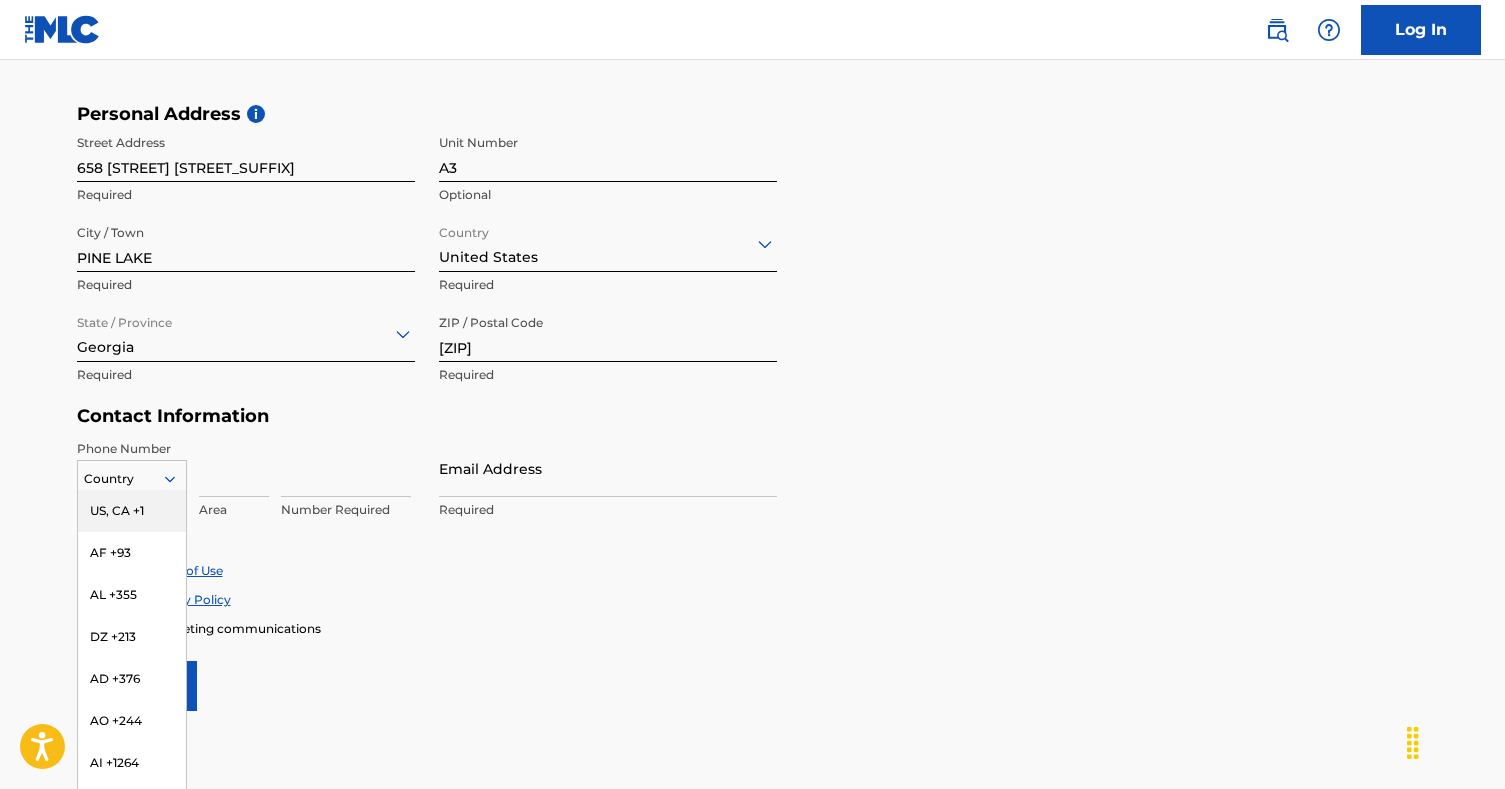 click at bounding box center [132, 479] 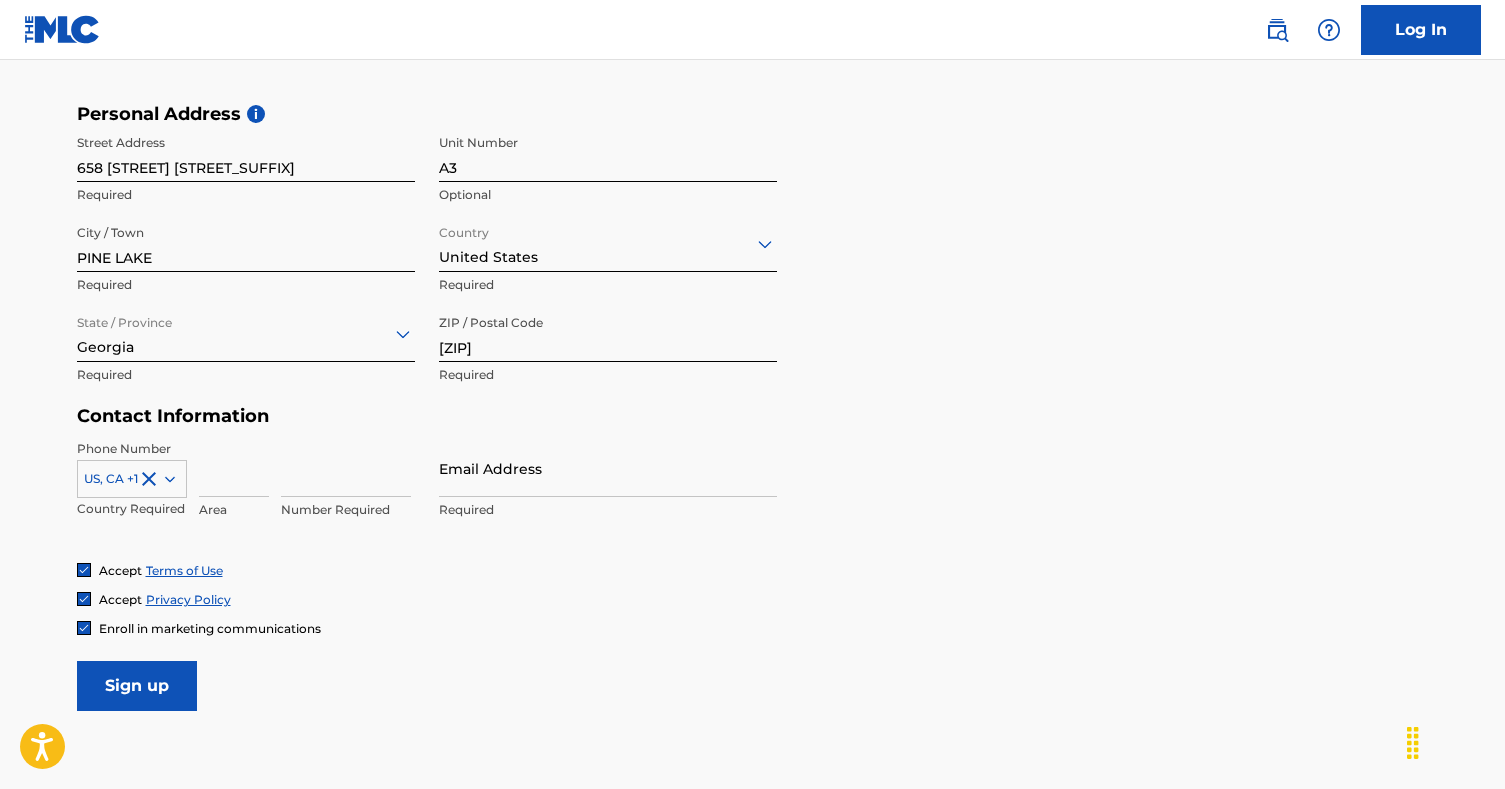click at bounding box center (234, 468) 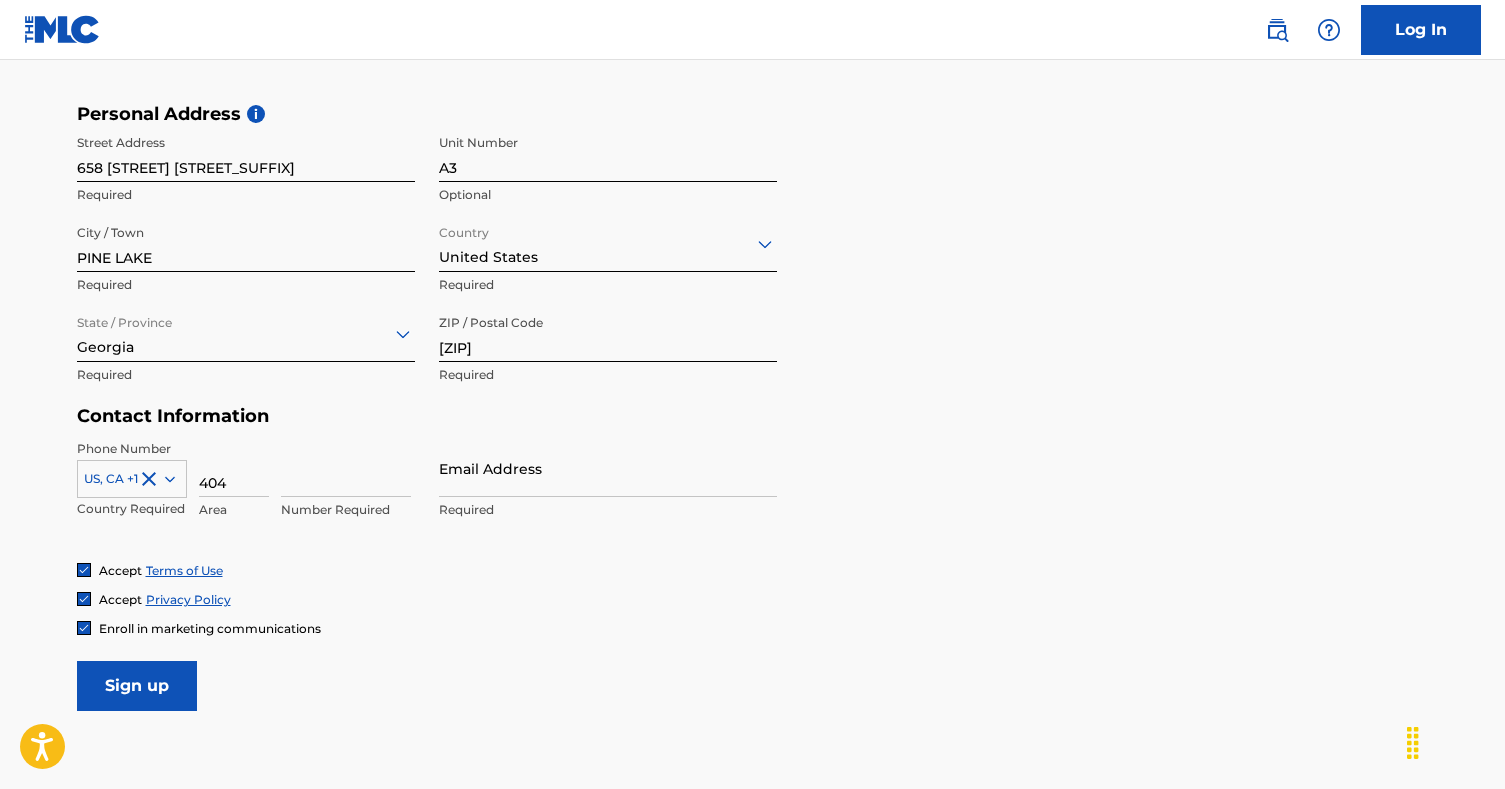 type on "404" 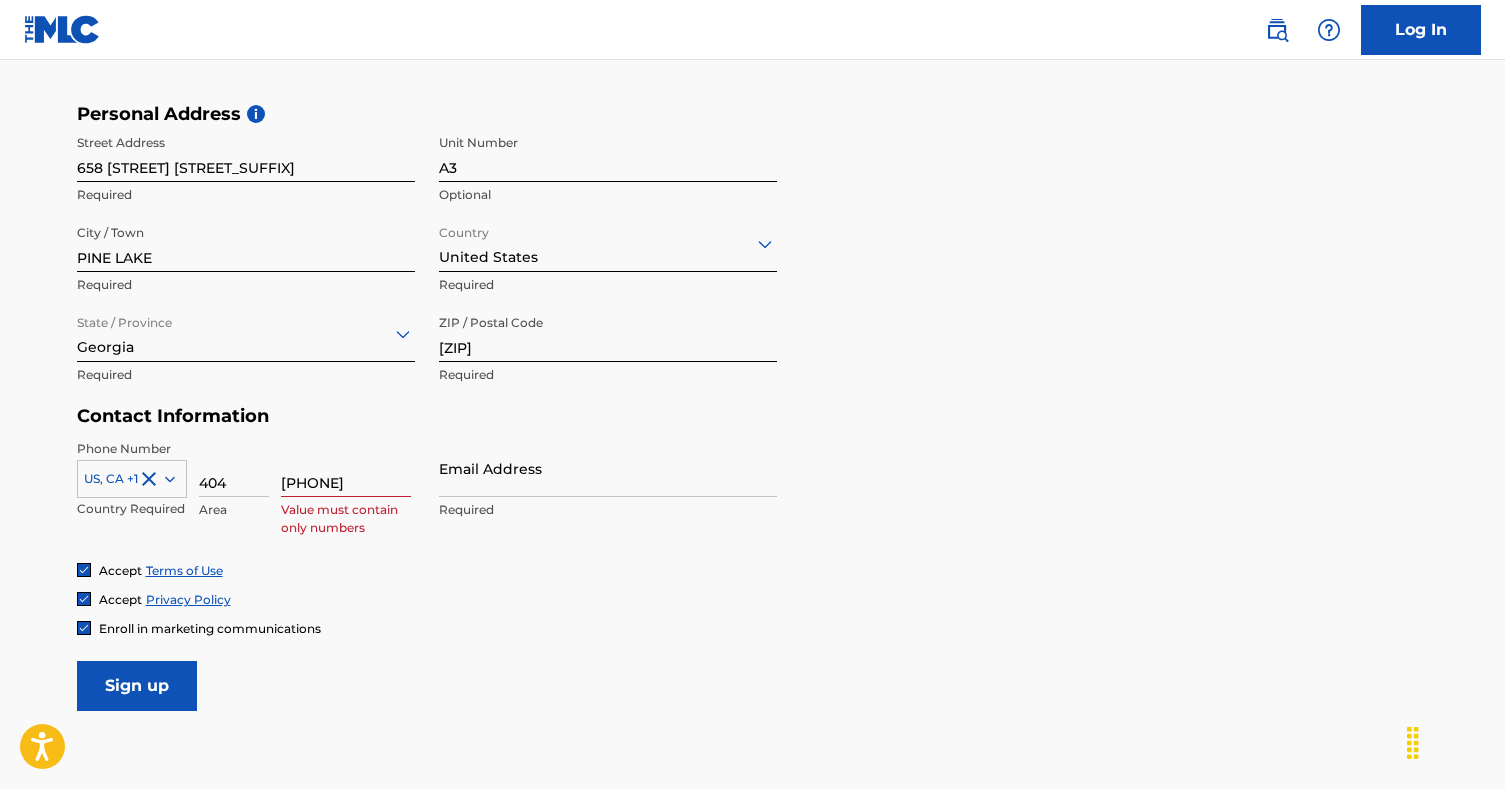 click on "Accept Terms of Use" at bounding box center (753, 570) 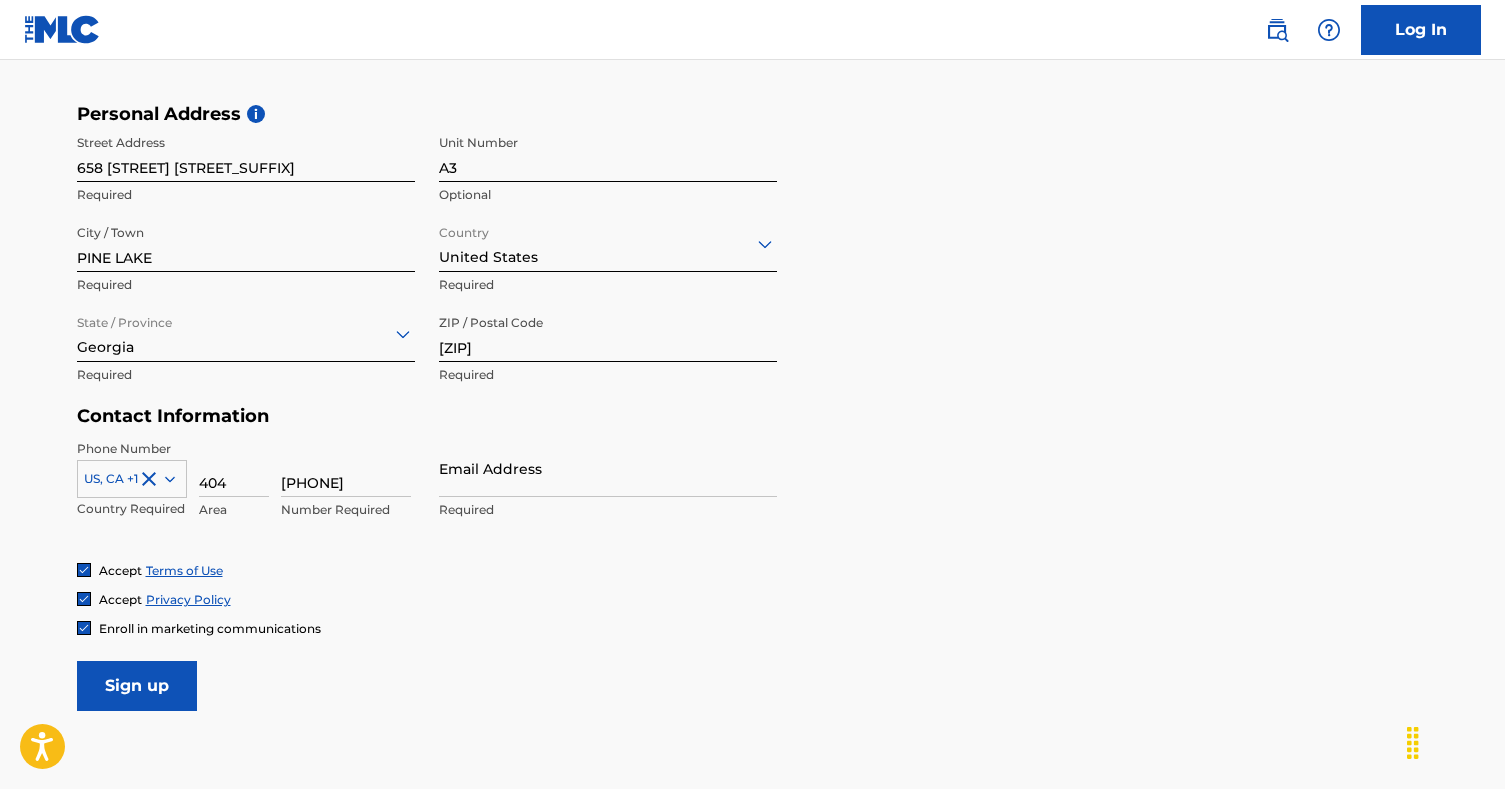 type on "[PHONE]" 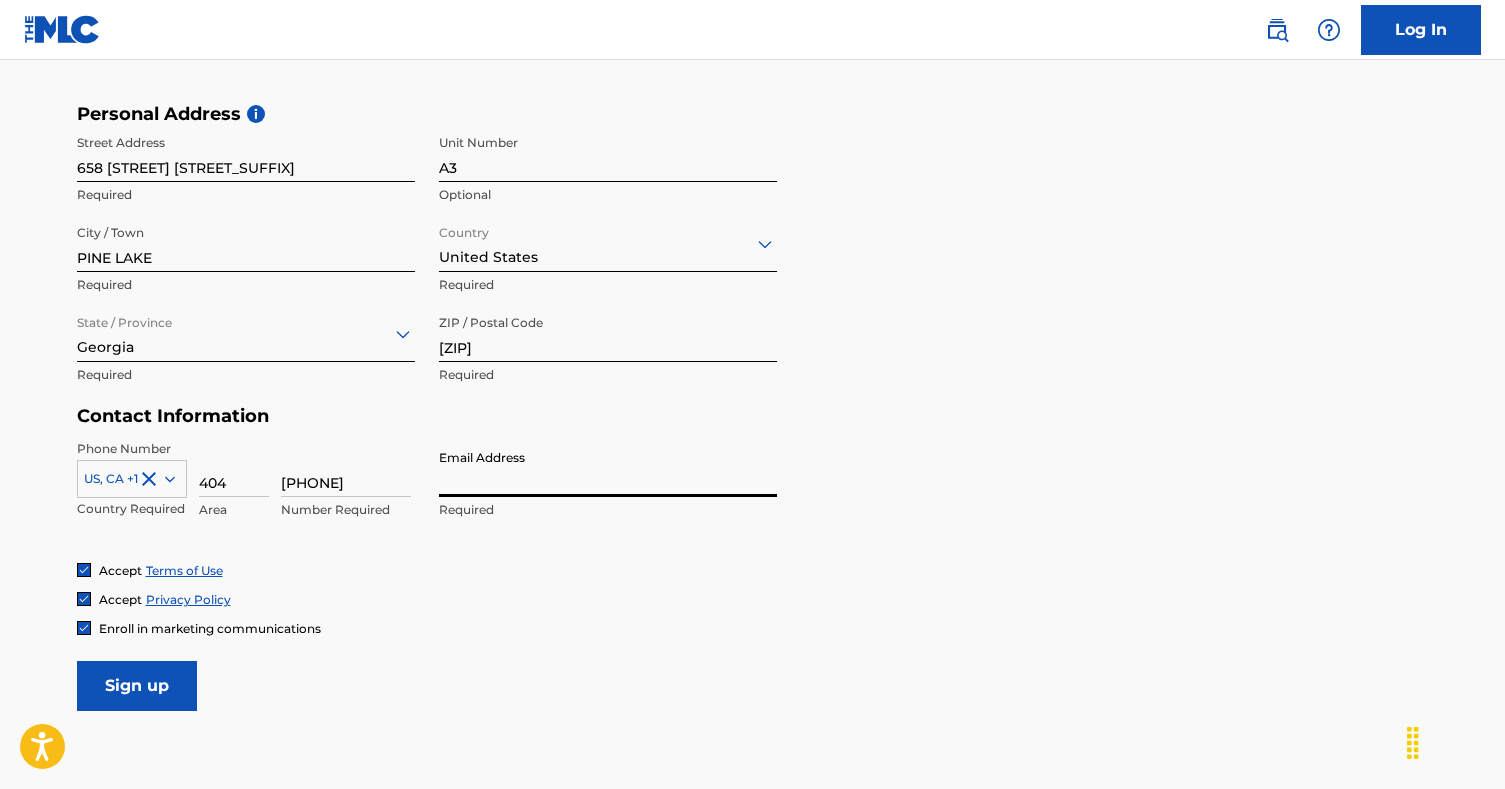 click on "Email Address" at bounding box center (608, 468) 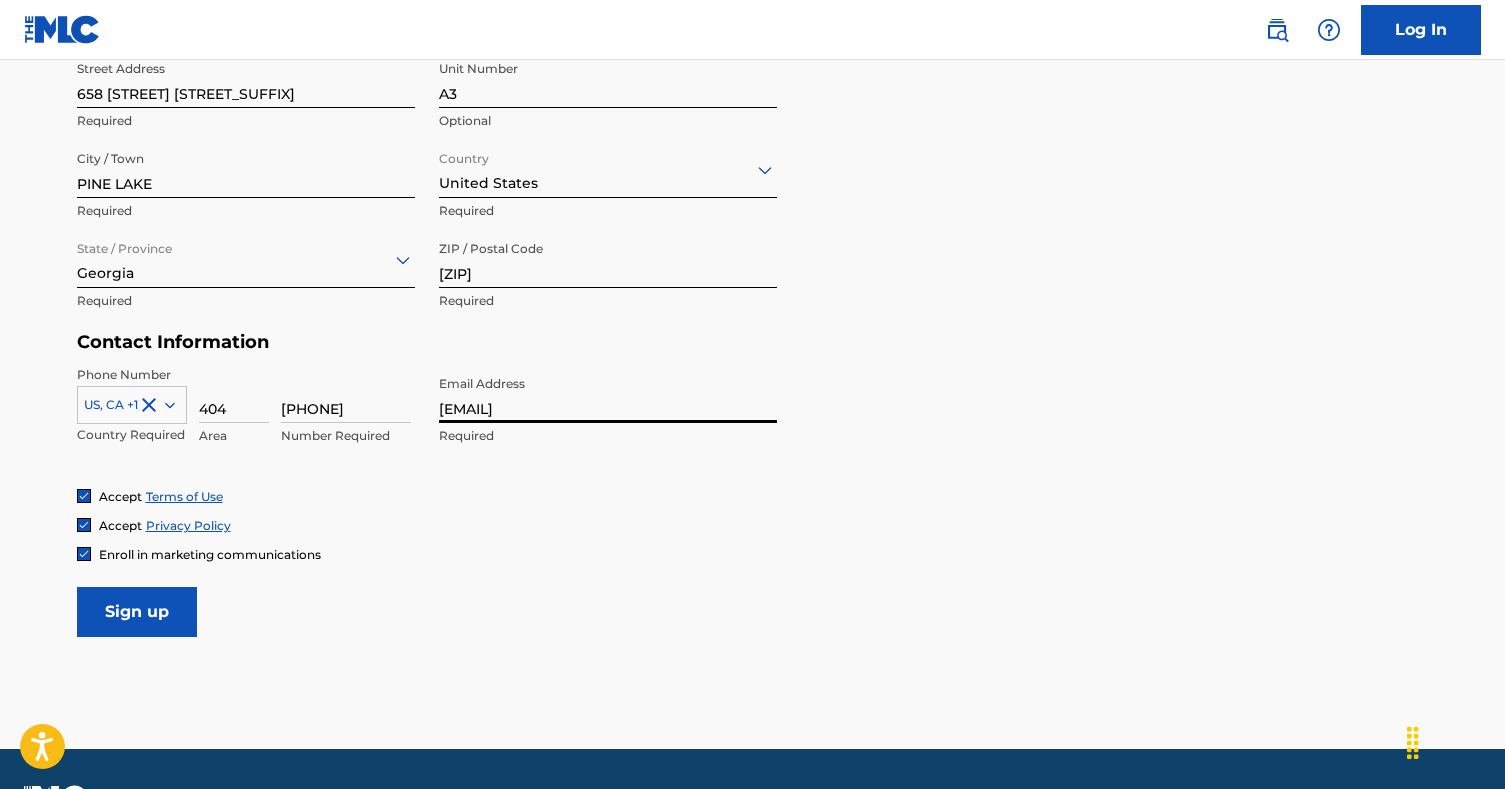 scroll, scrollTop: 720, scrollLeft: 0, axis: vertical 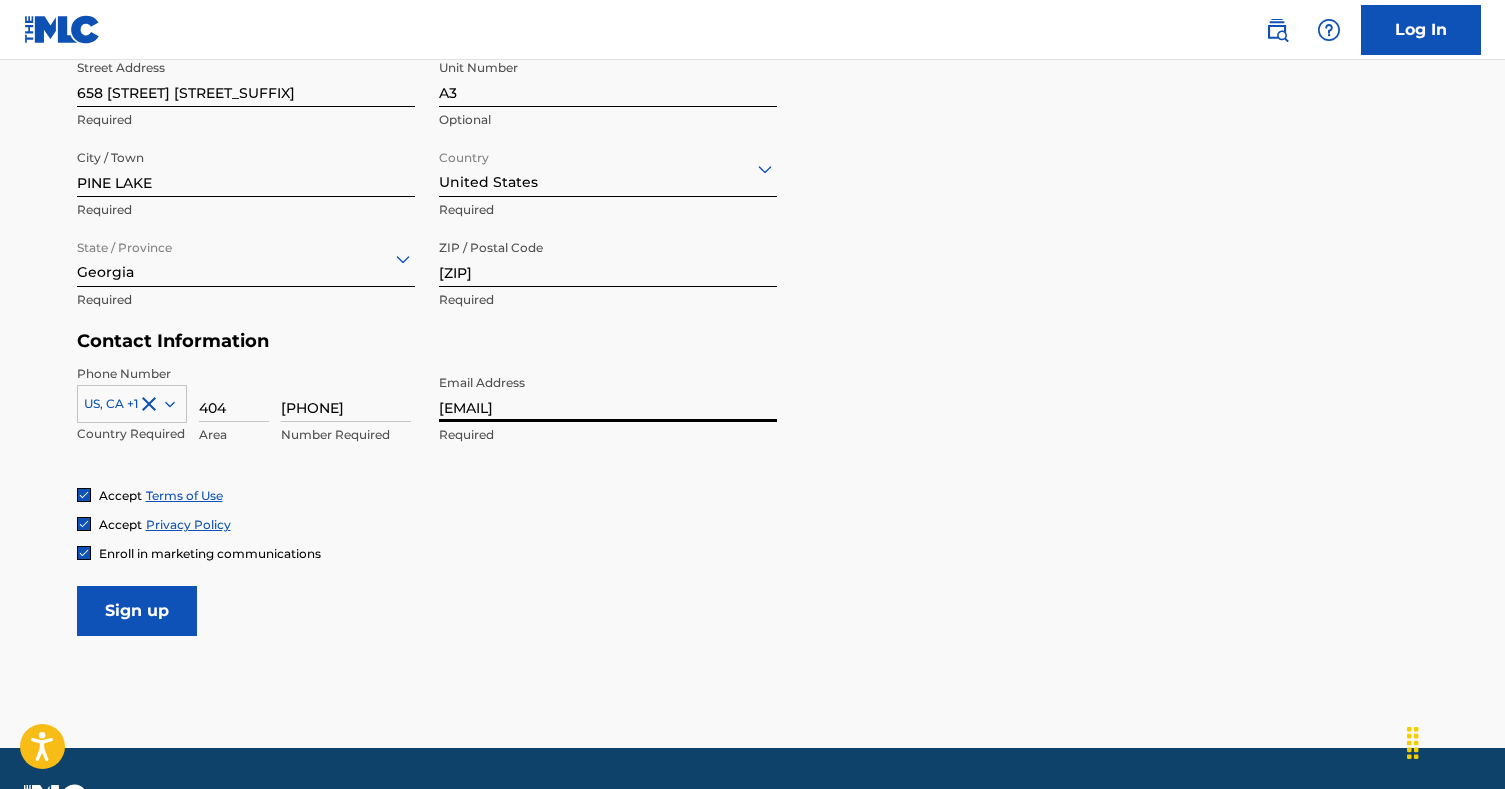 type on "[EMAIL]" 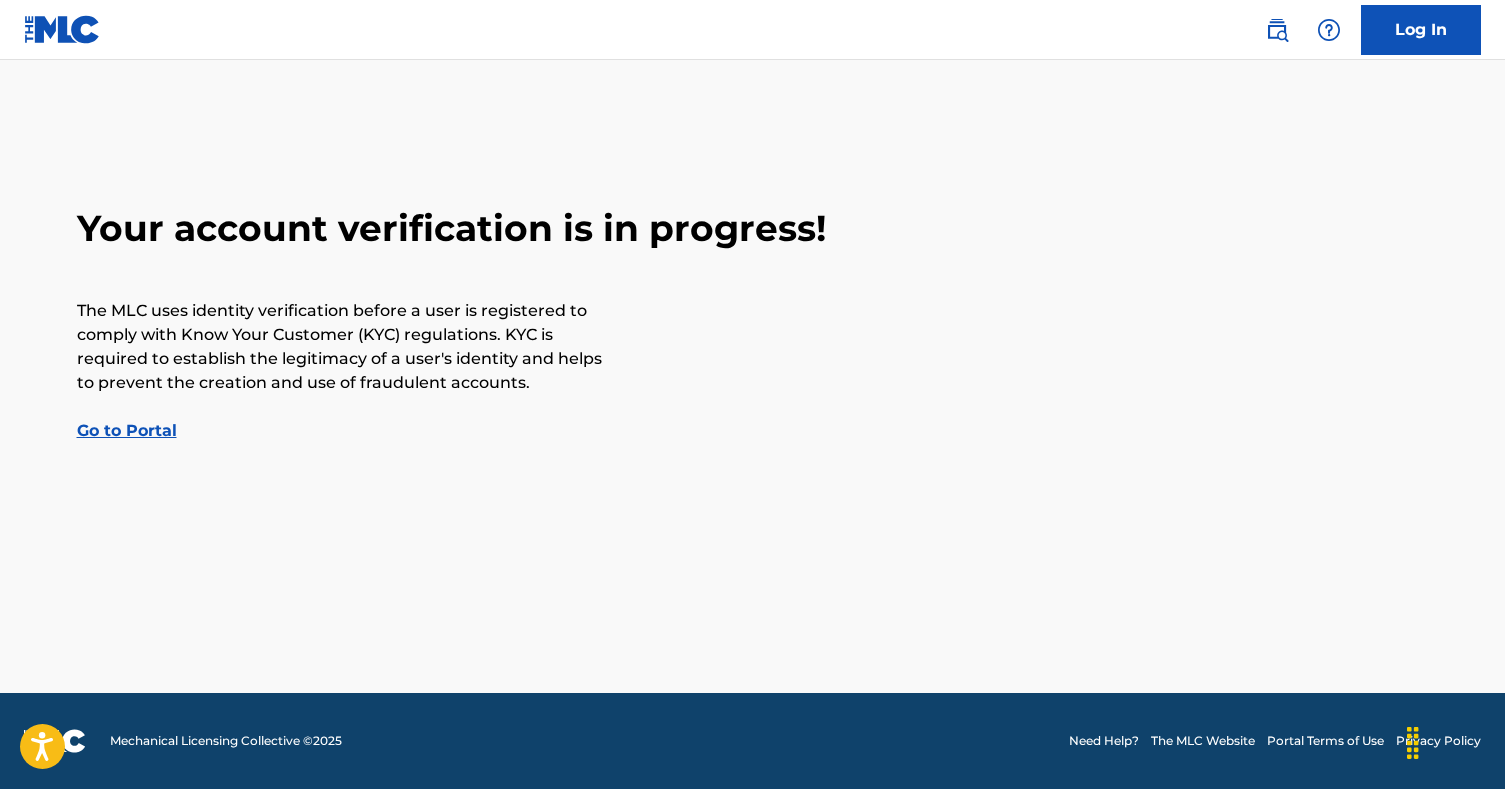 scroll, scrollTop: 0, scrollLeft: 0, axis: both 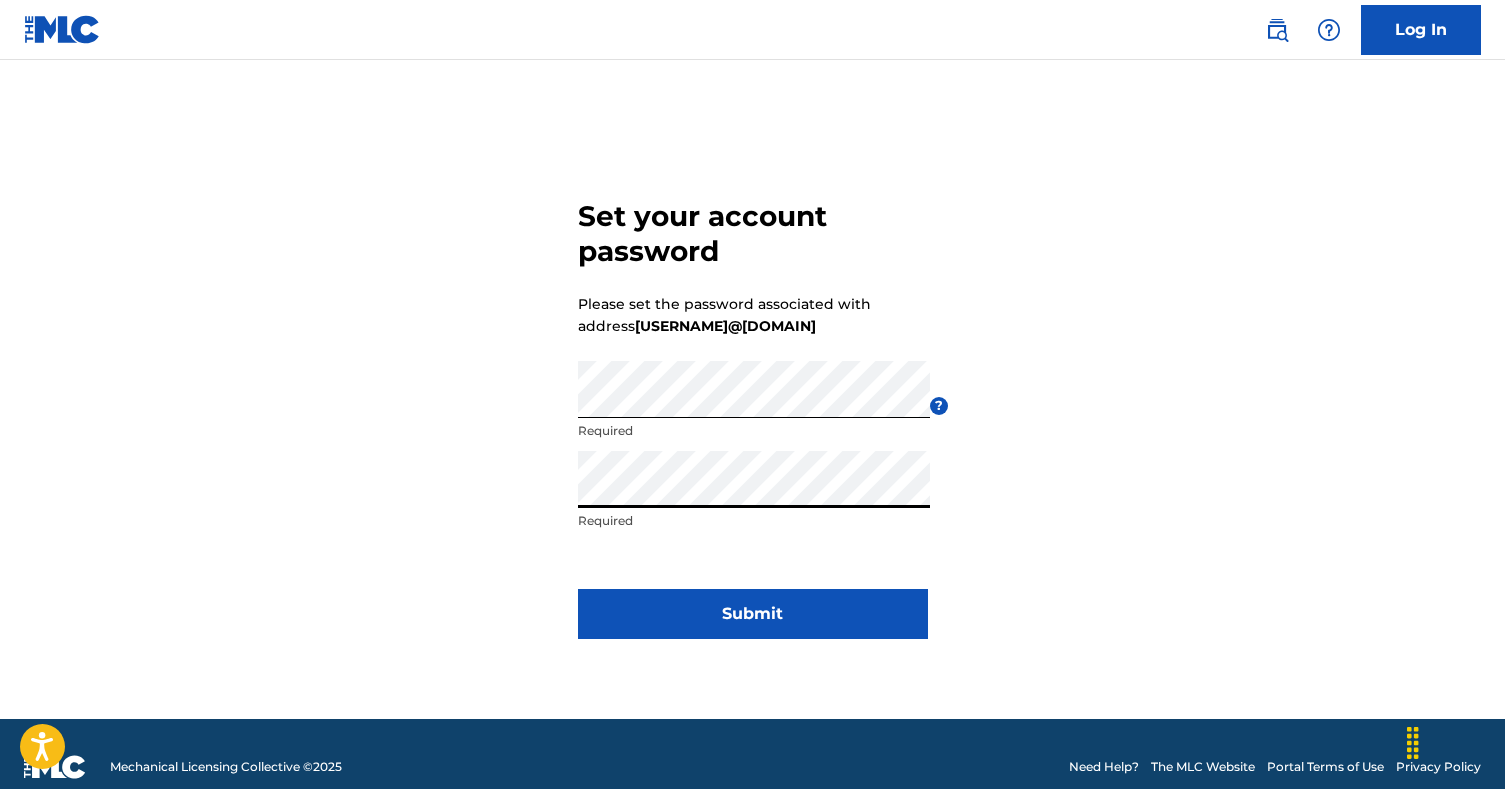 click on "Submit" at bounding box center (753, 614) 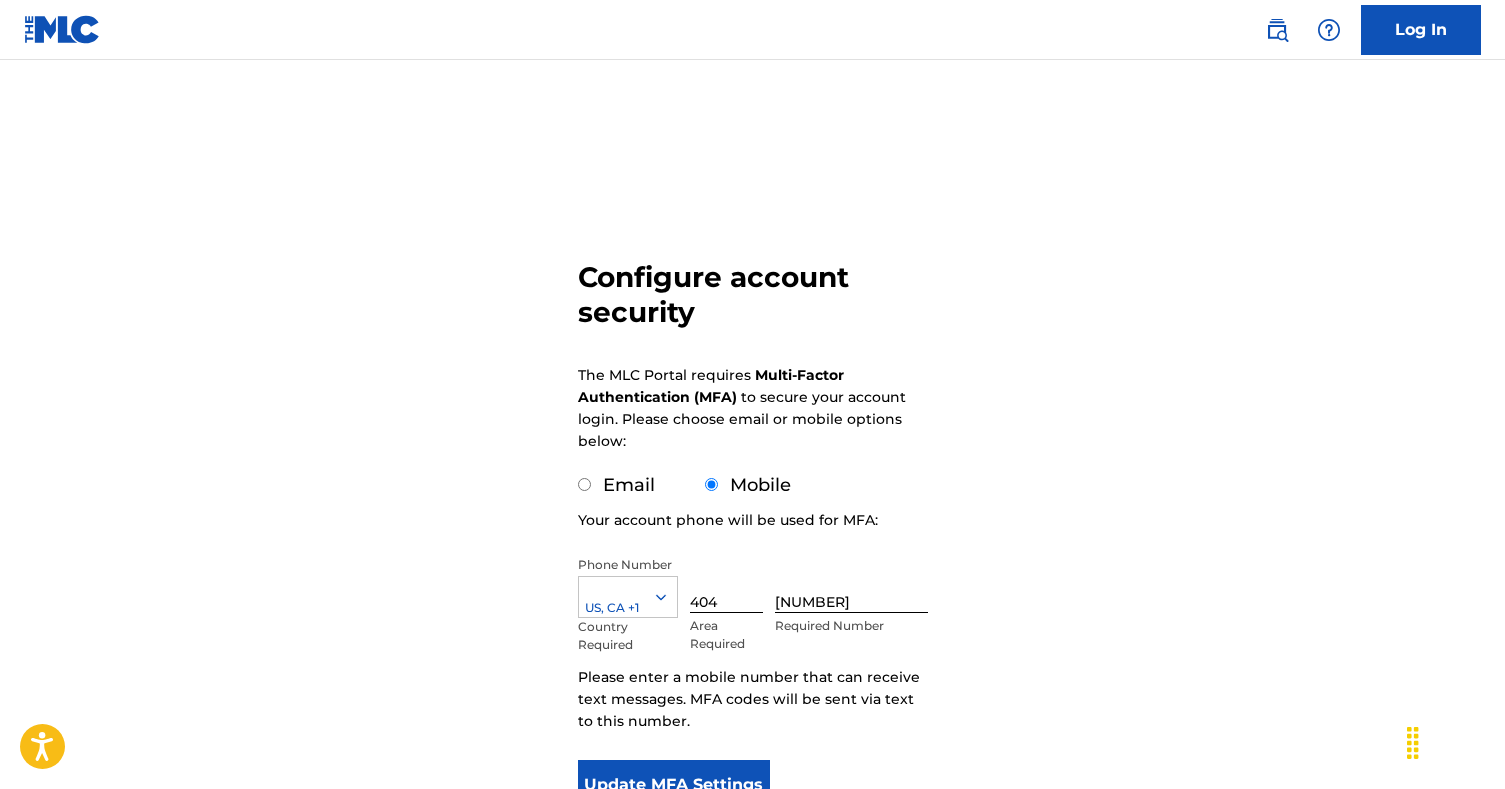 click on "Email" at bounding box center (584, 484) 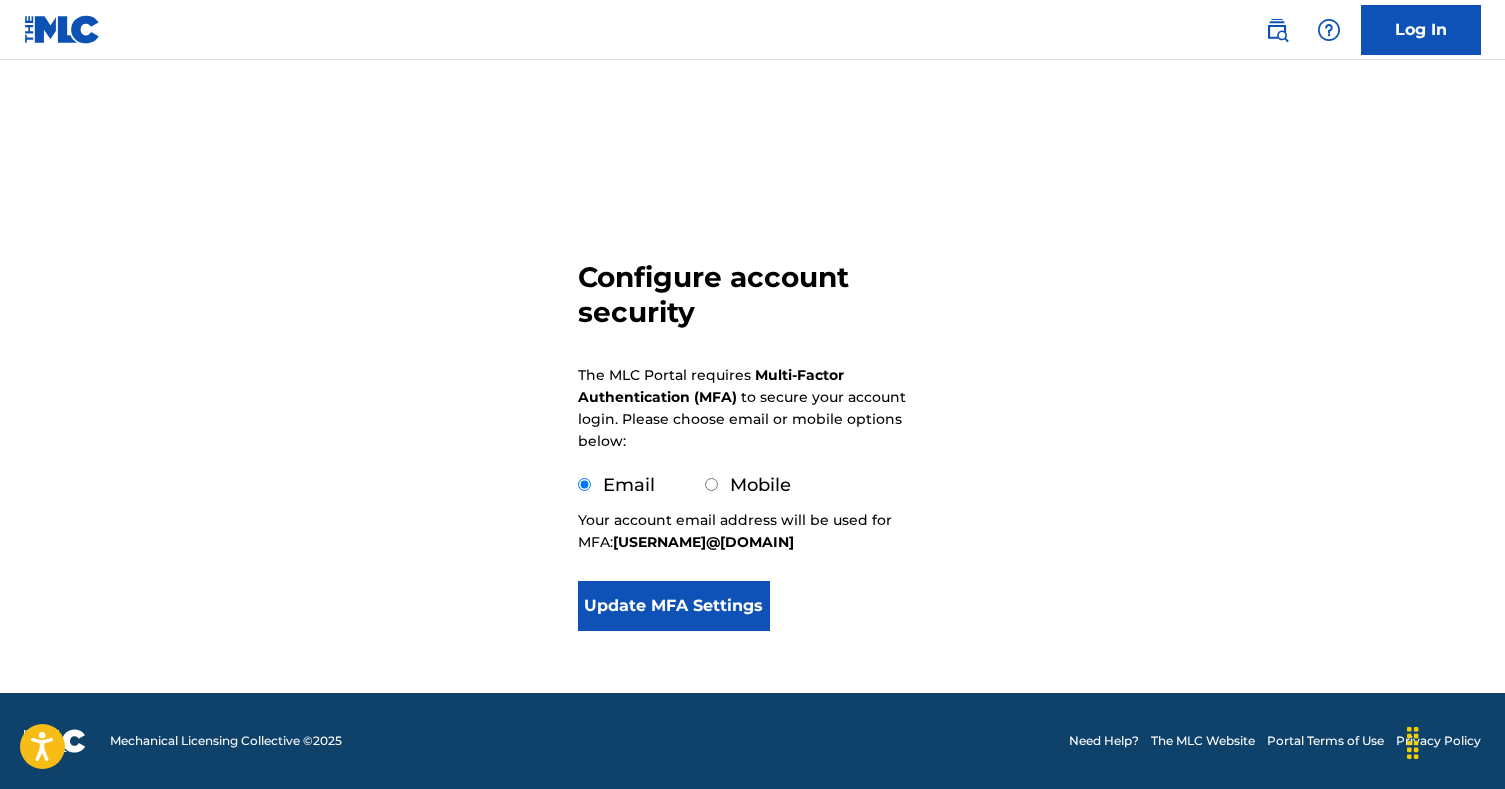 scroll, scrollTop: 0, scrollLeft: 0, axis: both 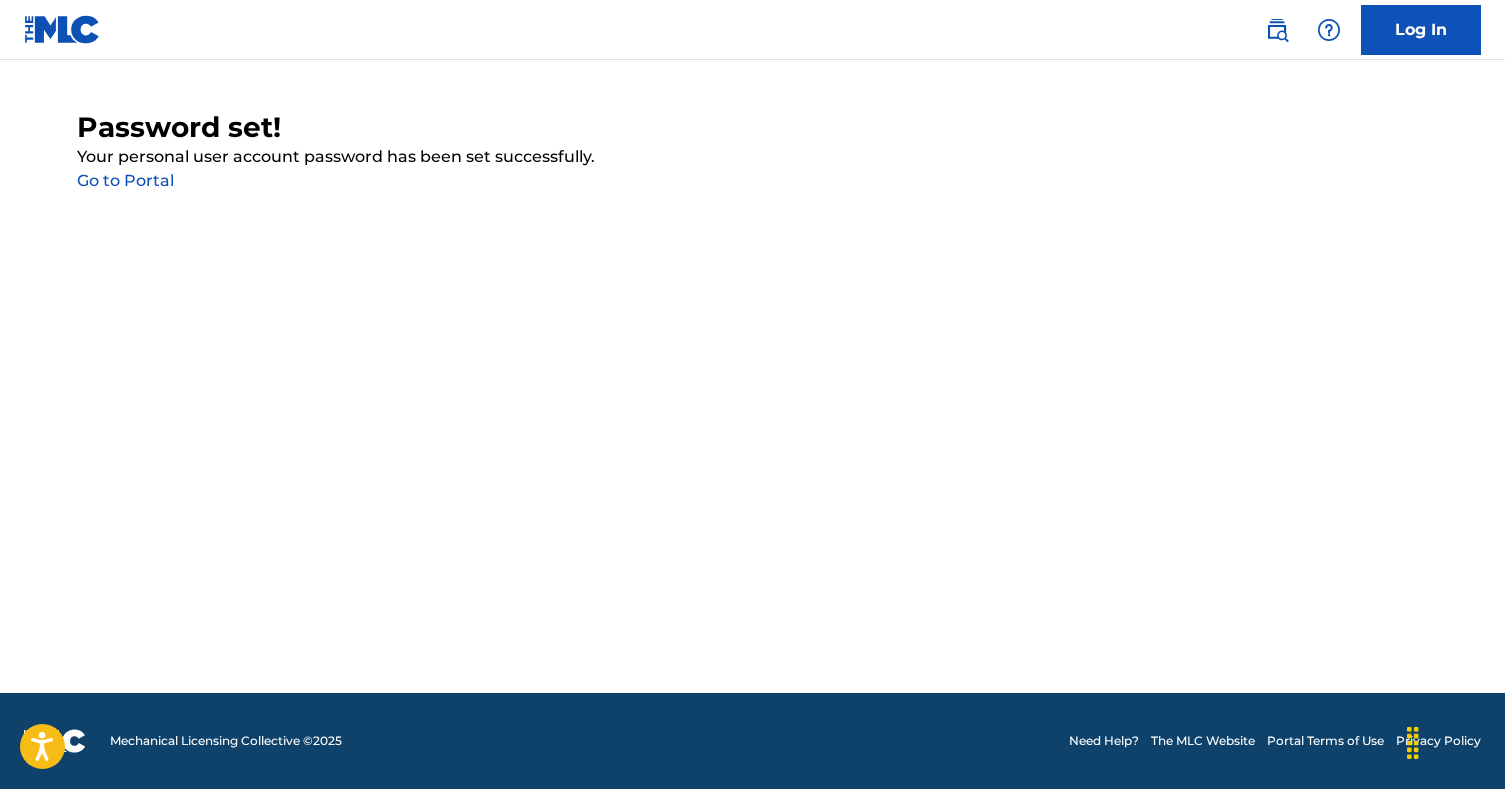 click on "Password set! Your personal user account password has been set successfully. Go to Portal" at bounding box center [752, 376] 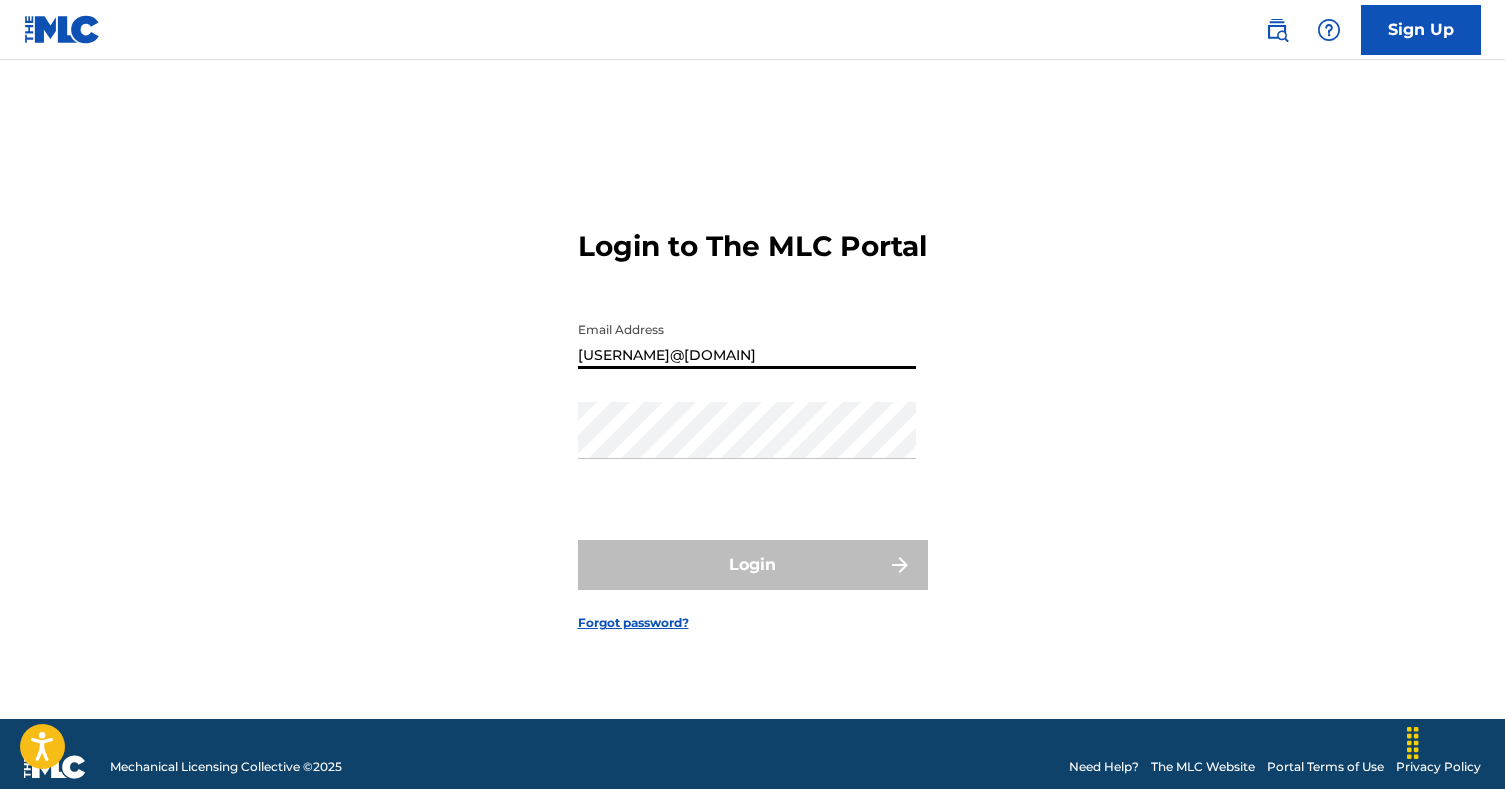 type on "[EMAIL]" 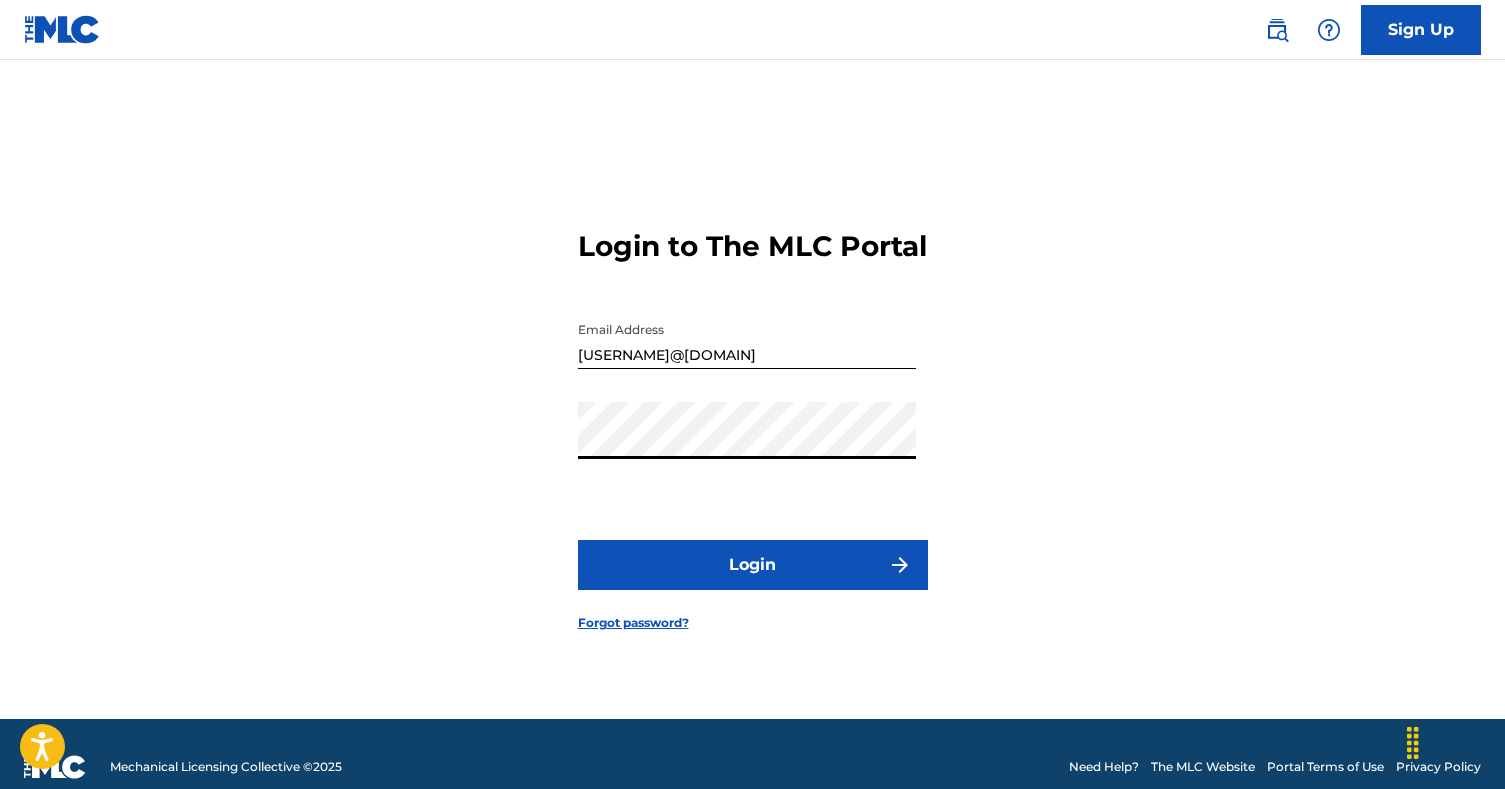 click on "Login" at bounding box center (753, 565) 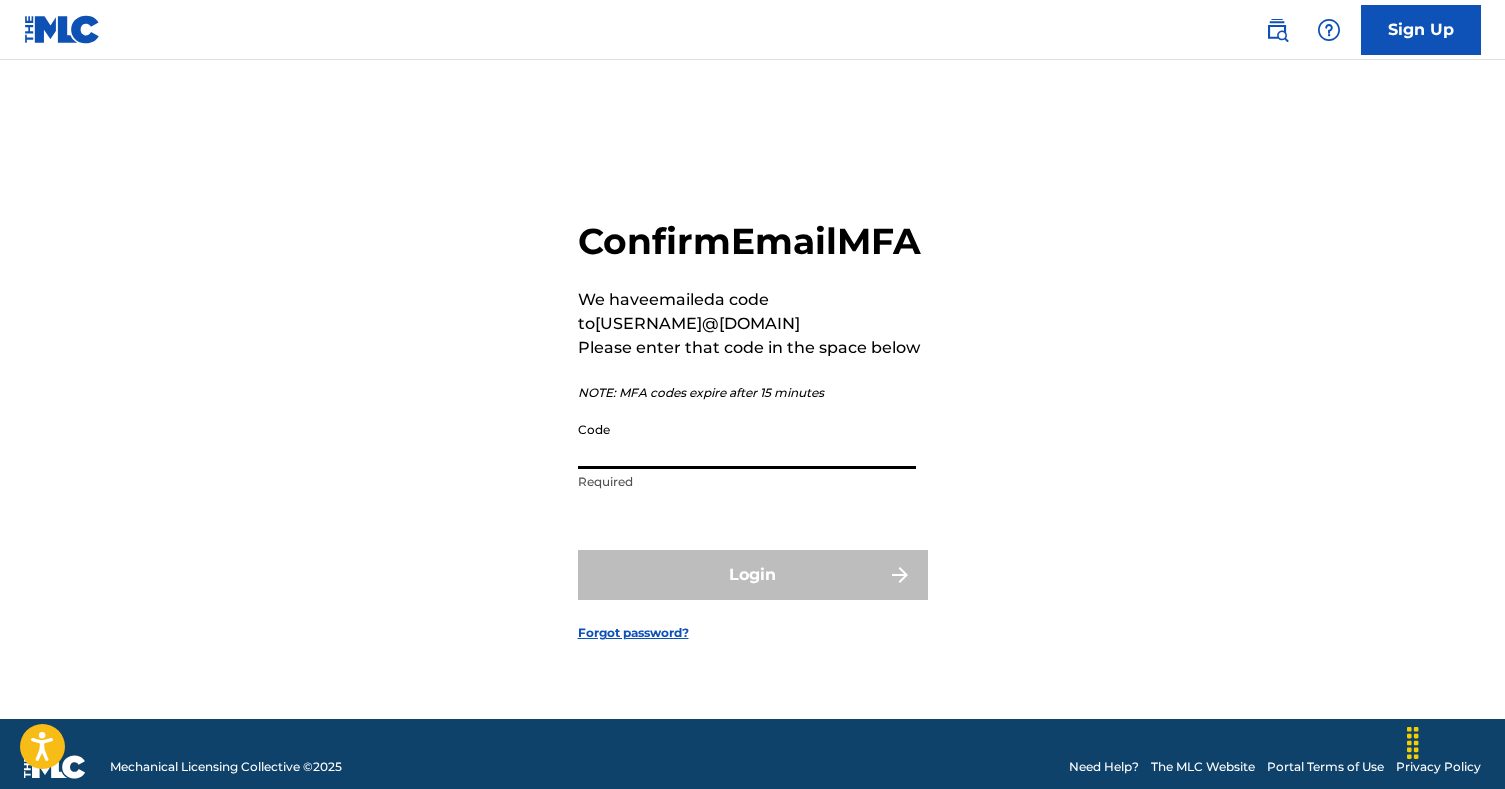 click on "Code" at bounding box center (747, 440) 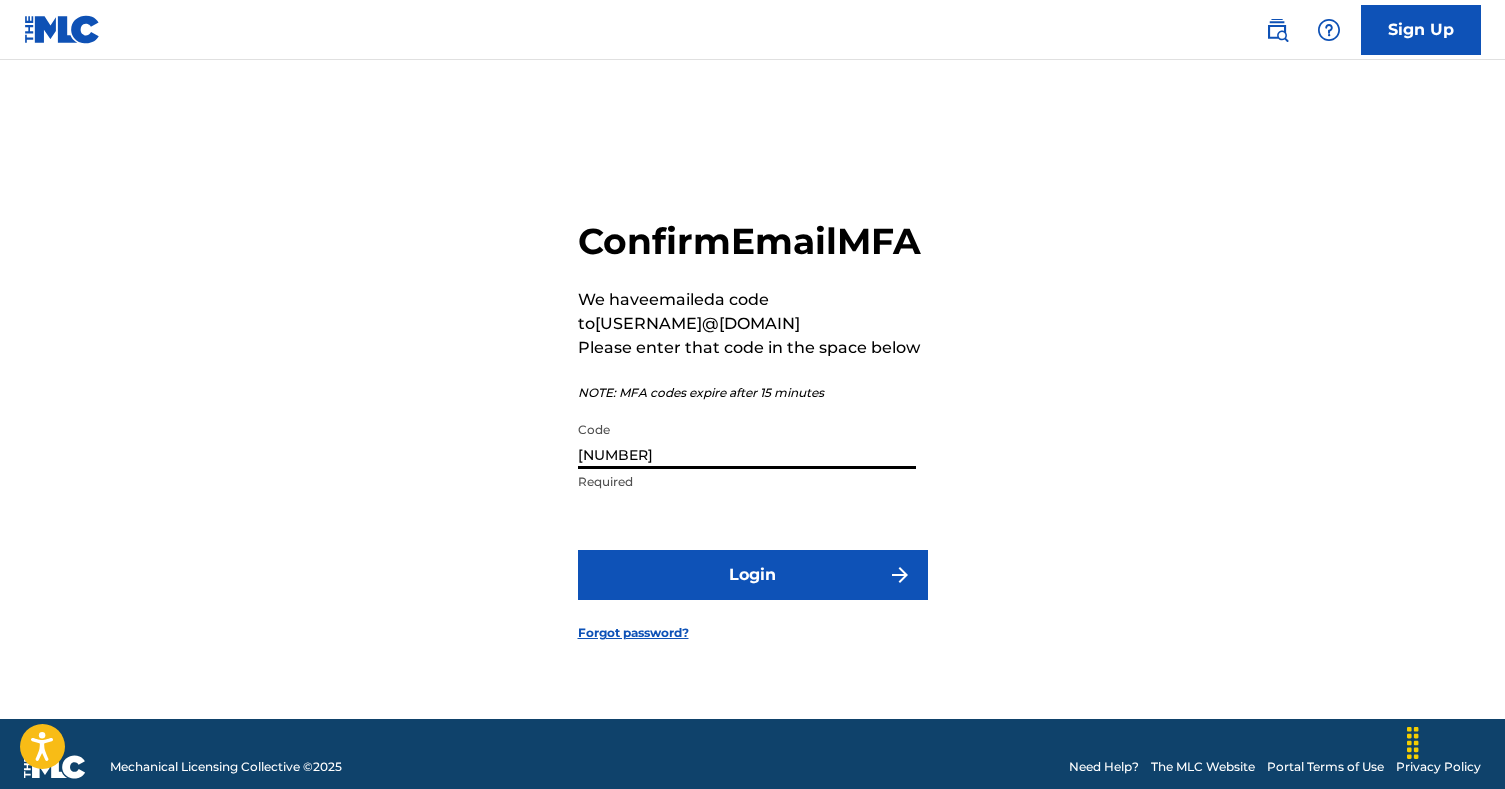 type on "755866" 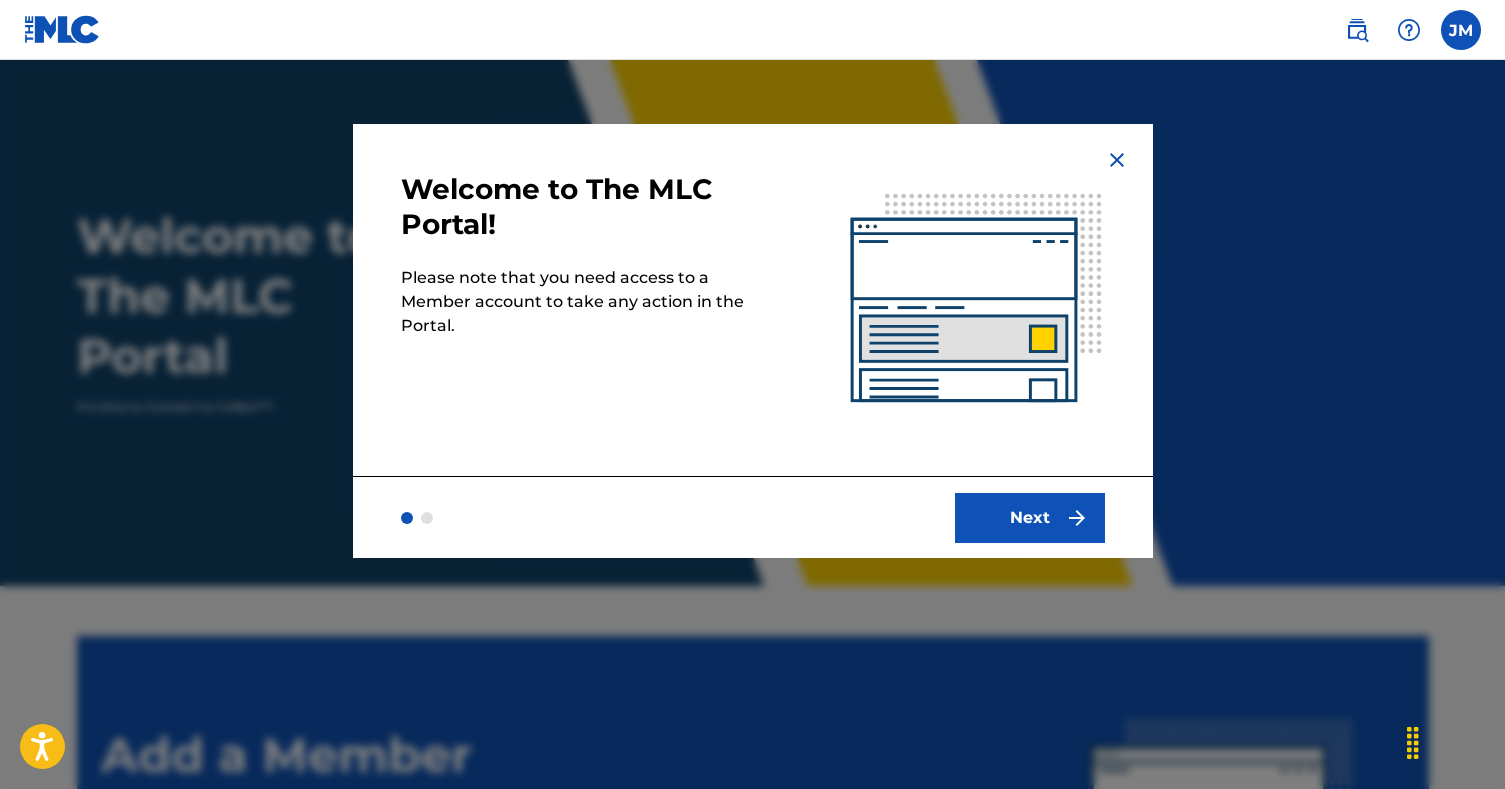 scroll, scrollTop: 0, scrollLeft: 0, axis: both 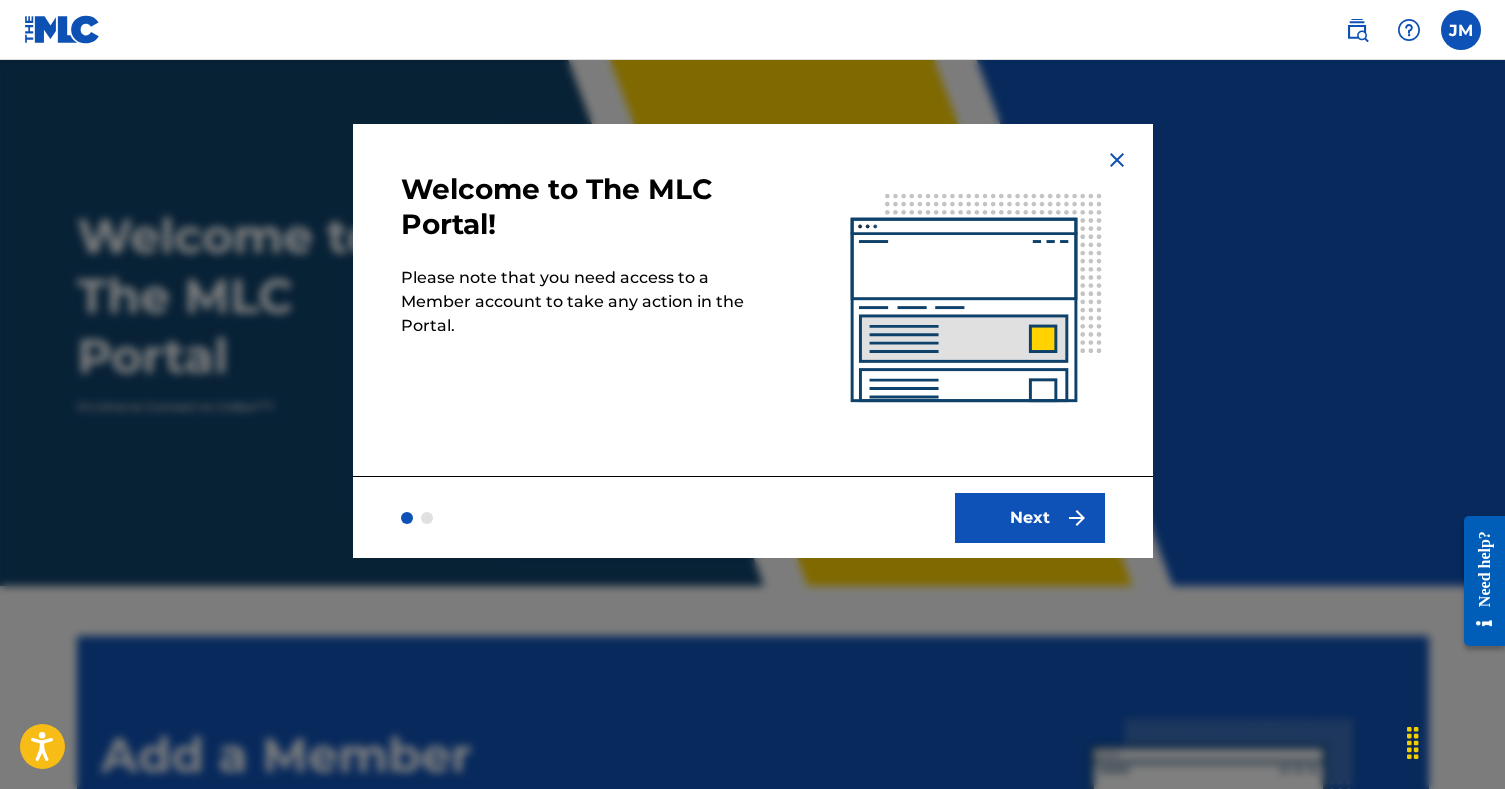 click on "Next" at bounding box center [1030, 518] 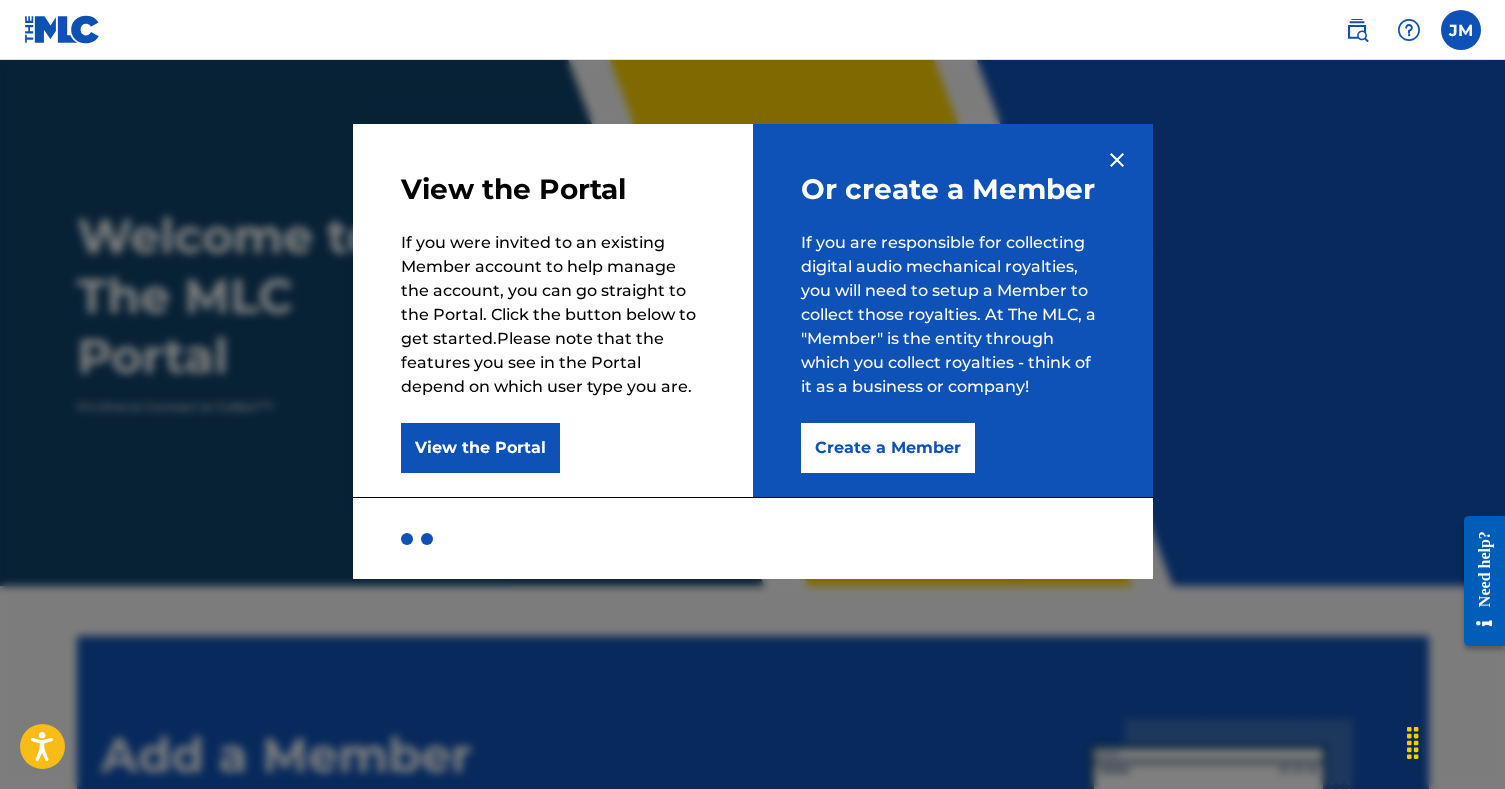 click on "Create a Member" at bounding box center (888, 448) 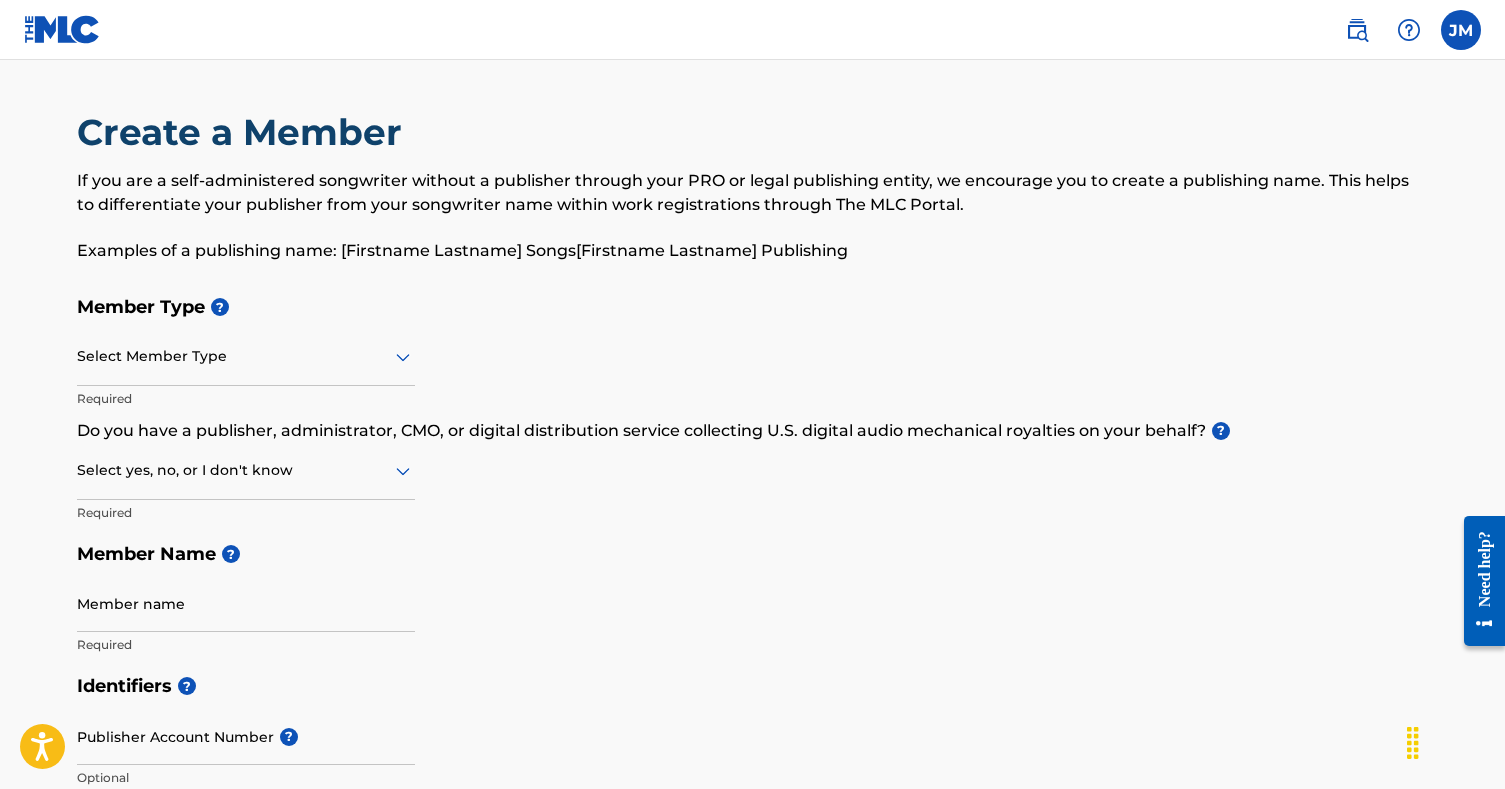click 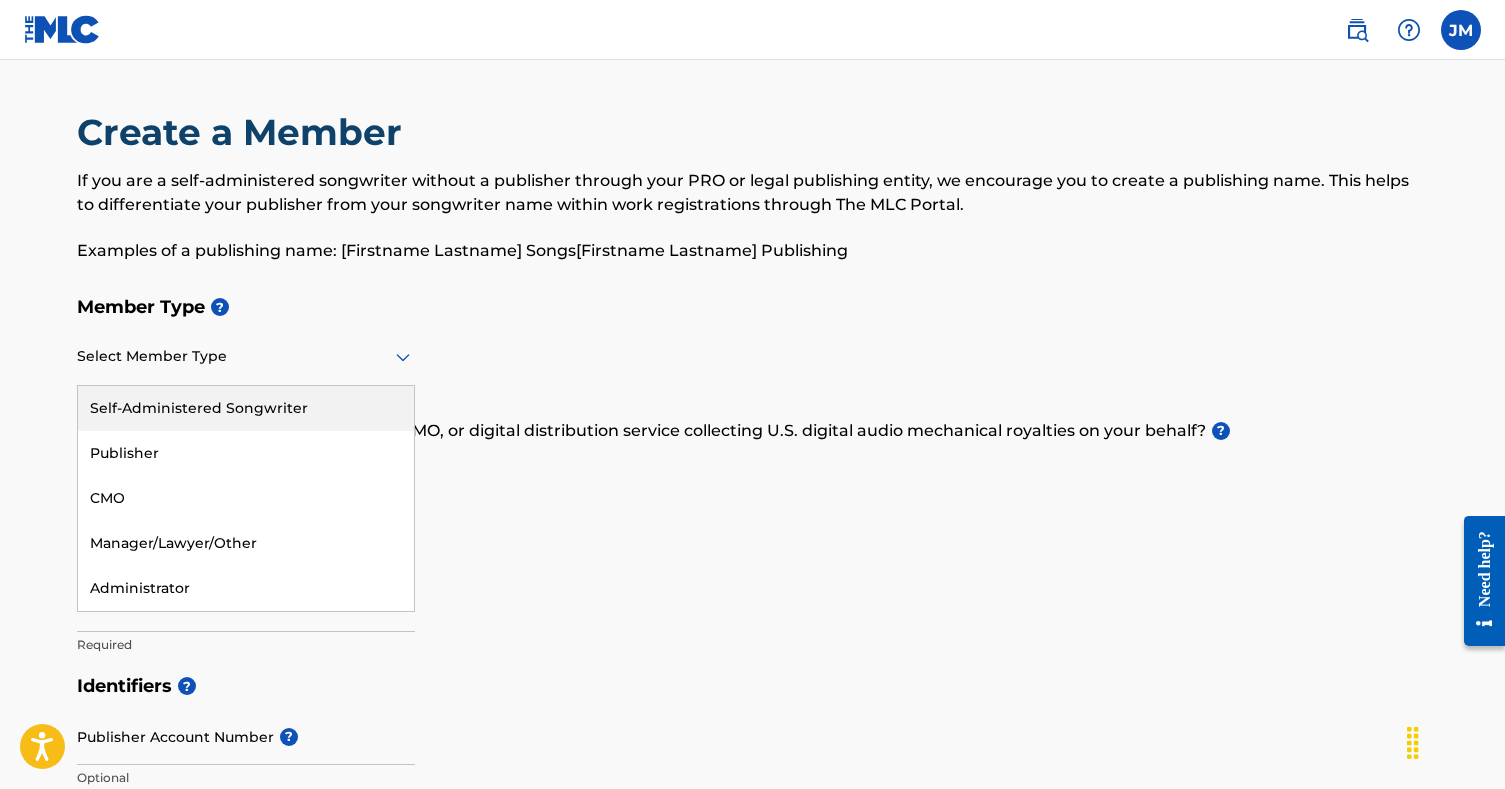 click on "Self-Administered Songwriter" at bounding box center [246, 408] 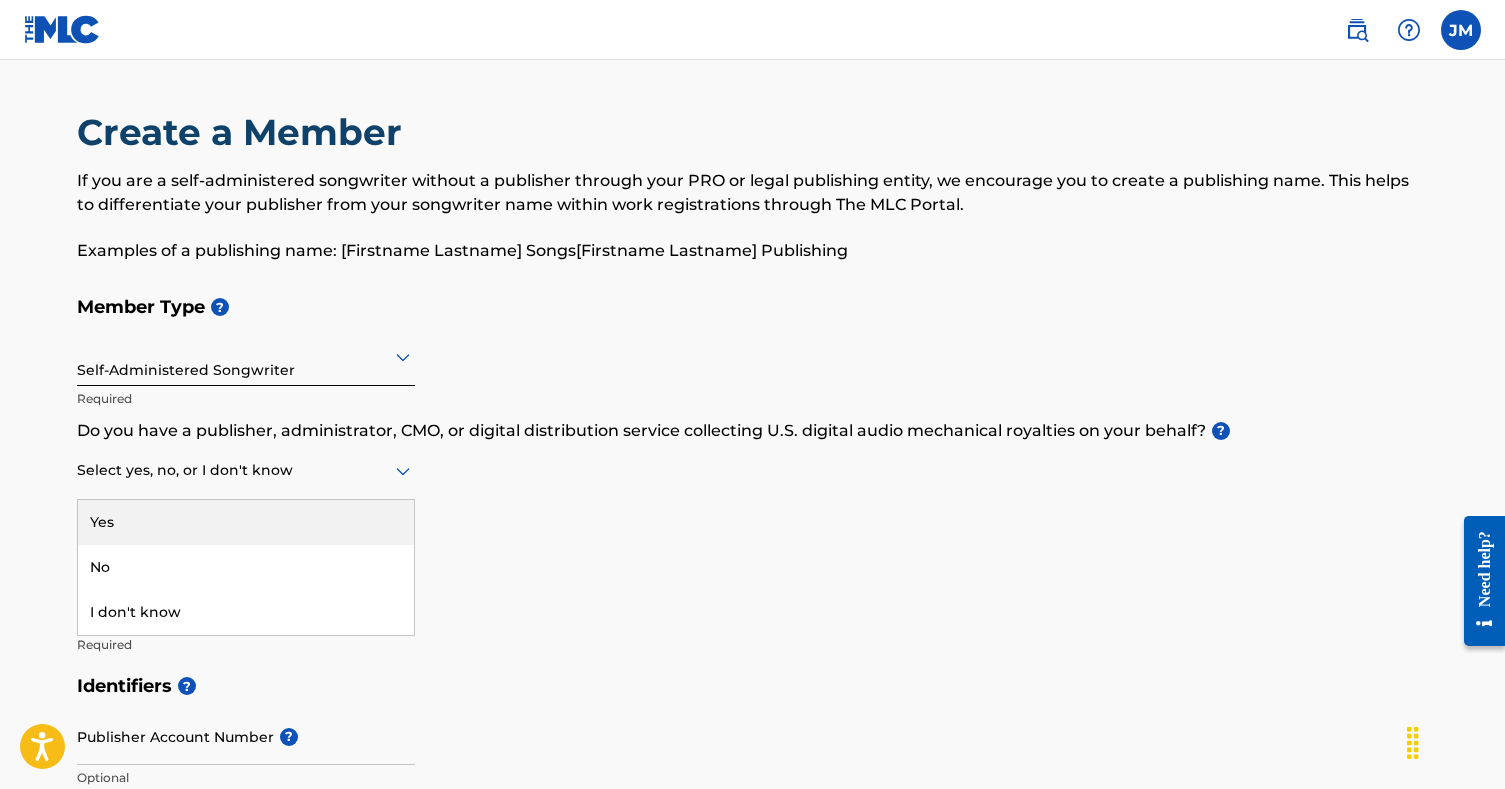 click 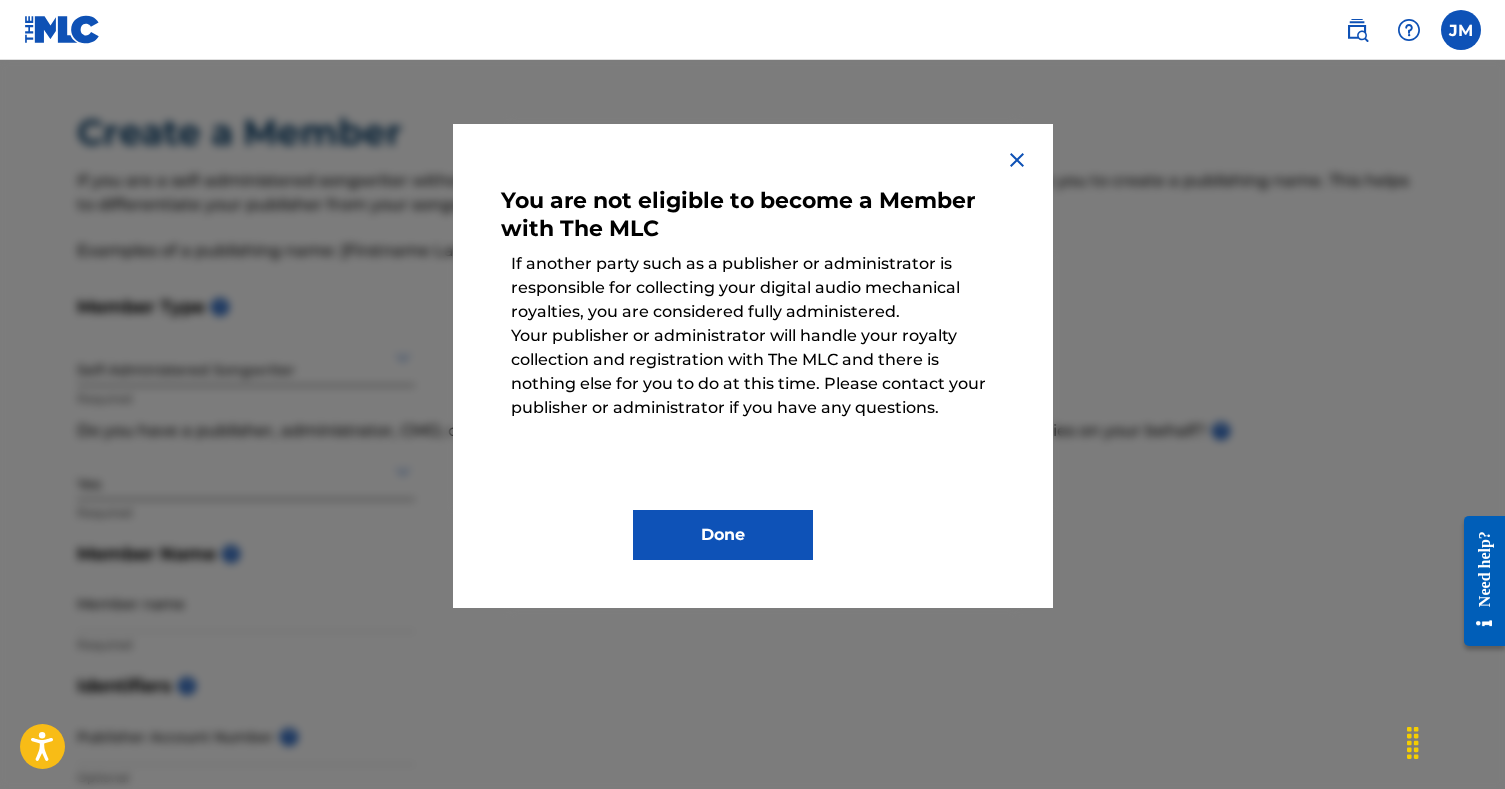 click at bounding box center (1017, 160) 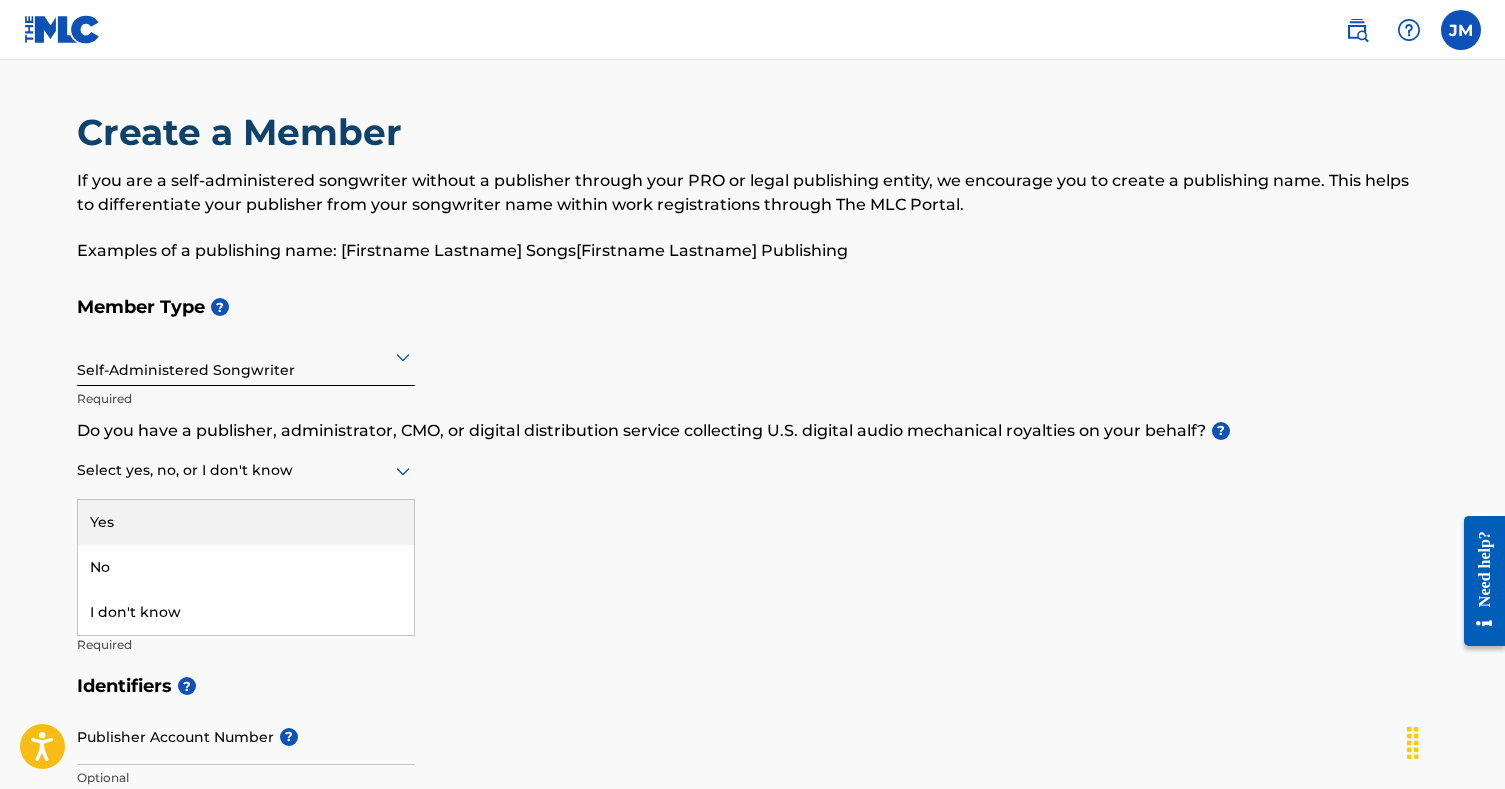 click 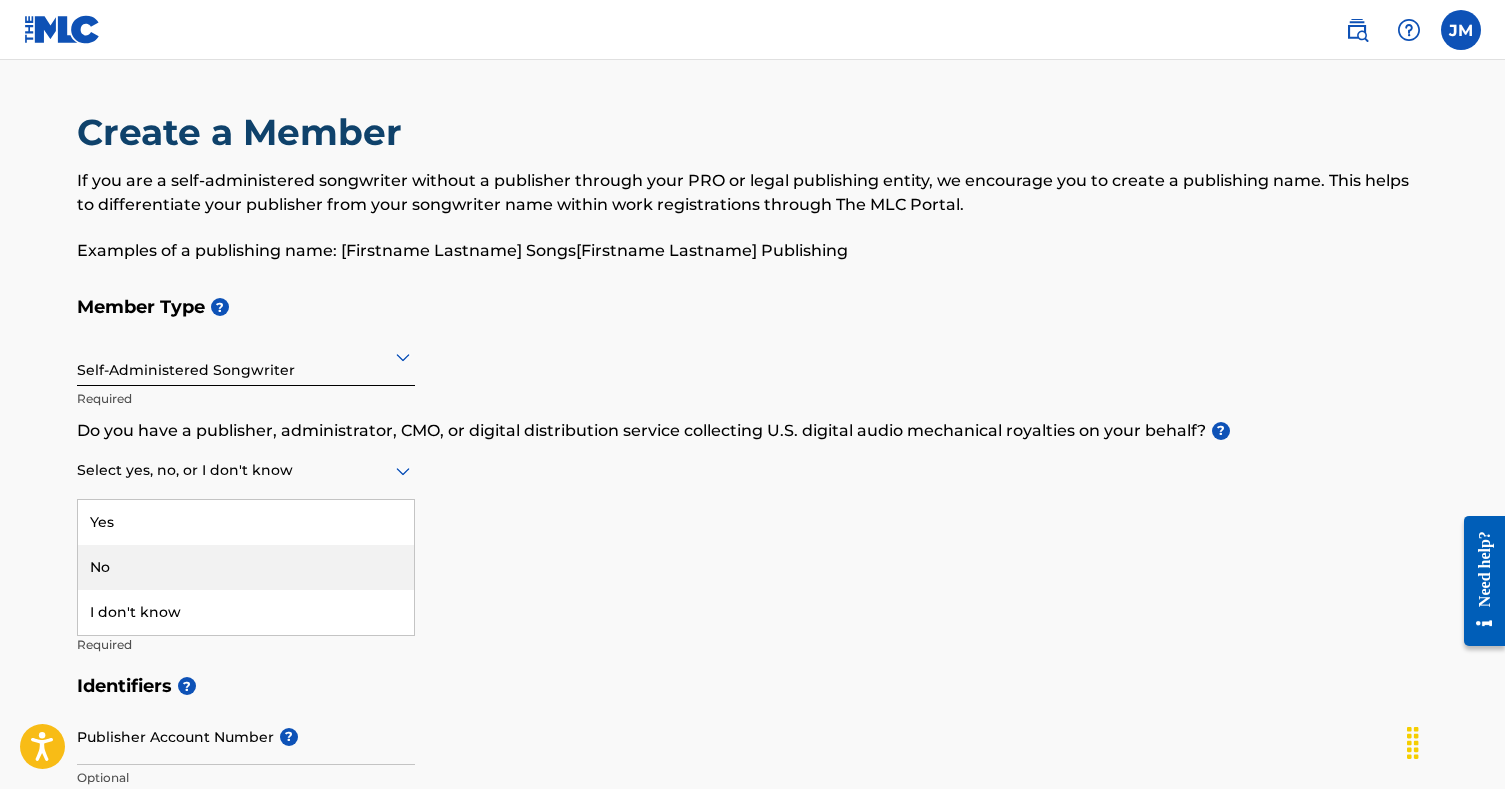click on "No" at bounding box center [246, 567] 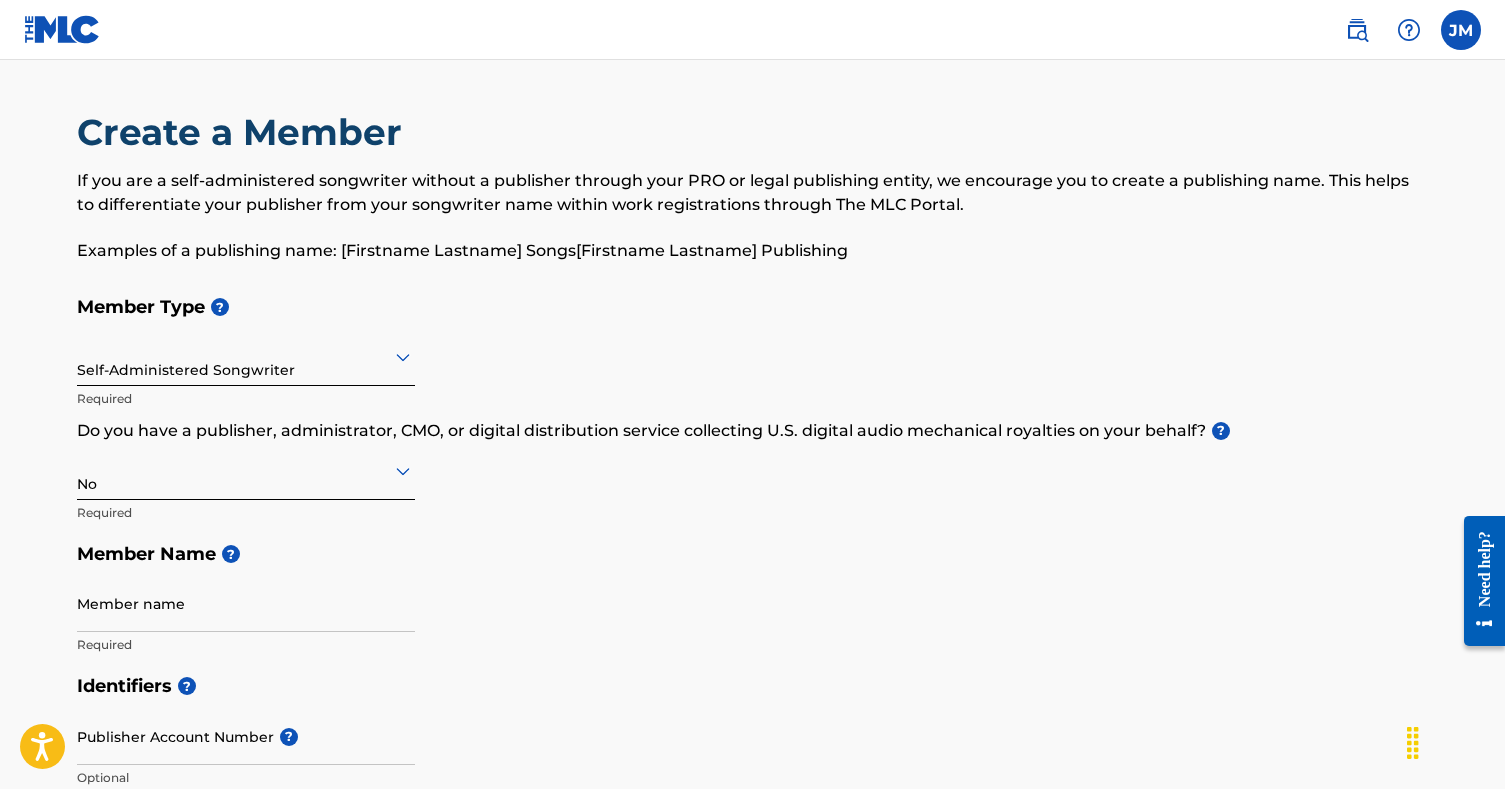 click 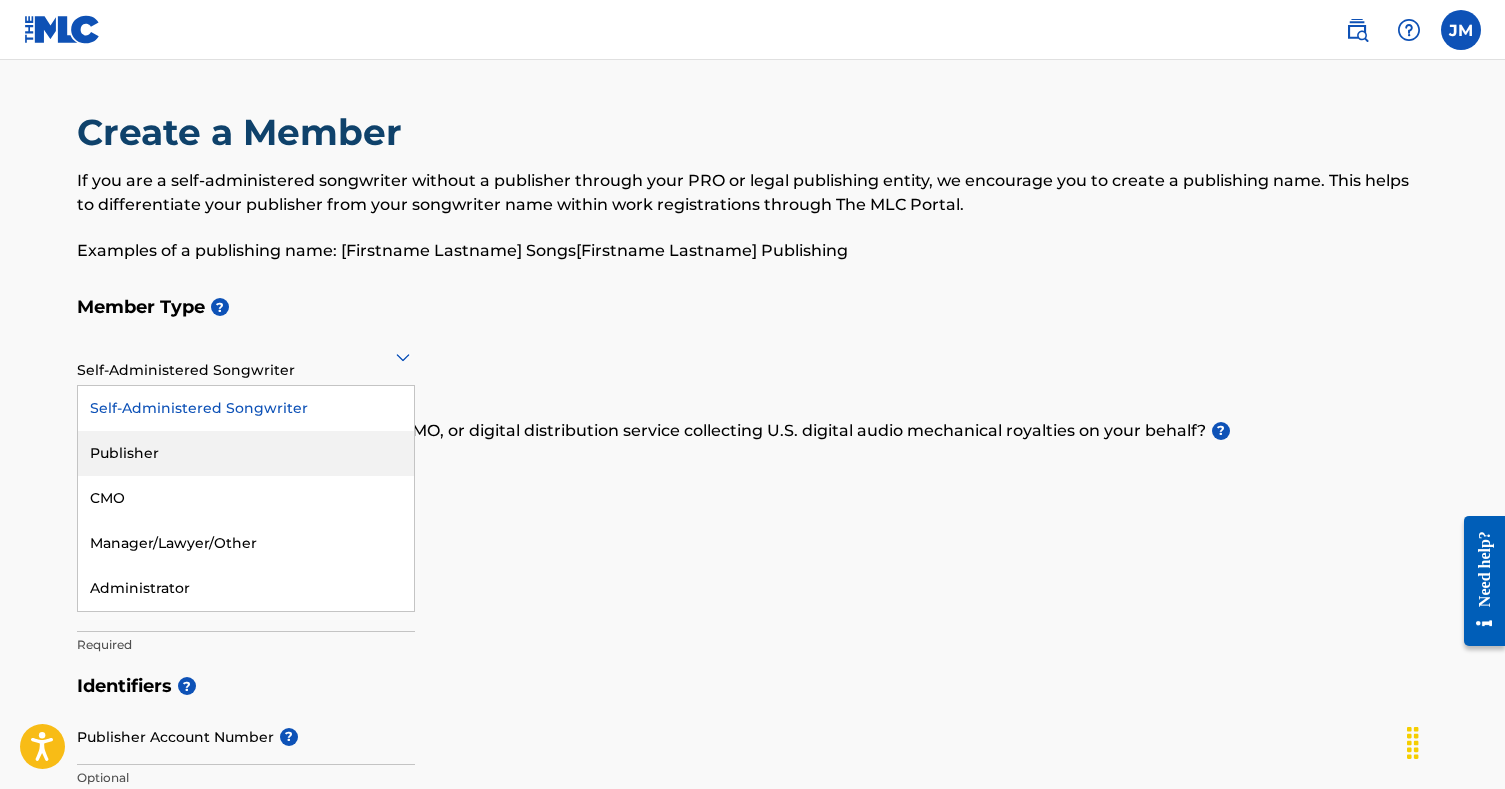 click on "Publisher" at bounding box center (246, 453) 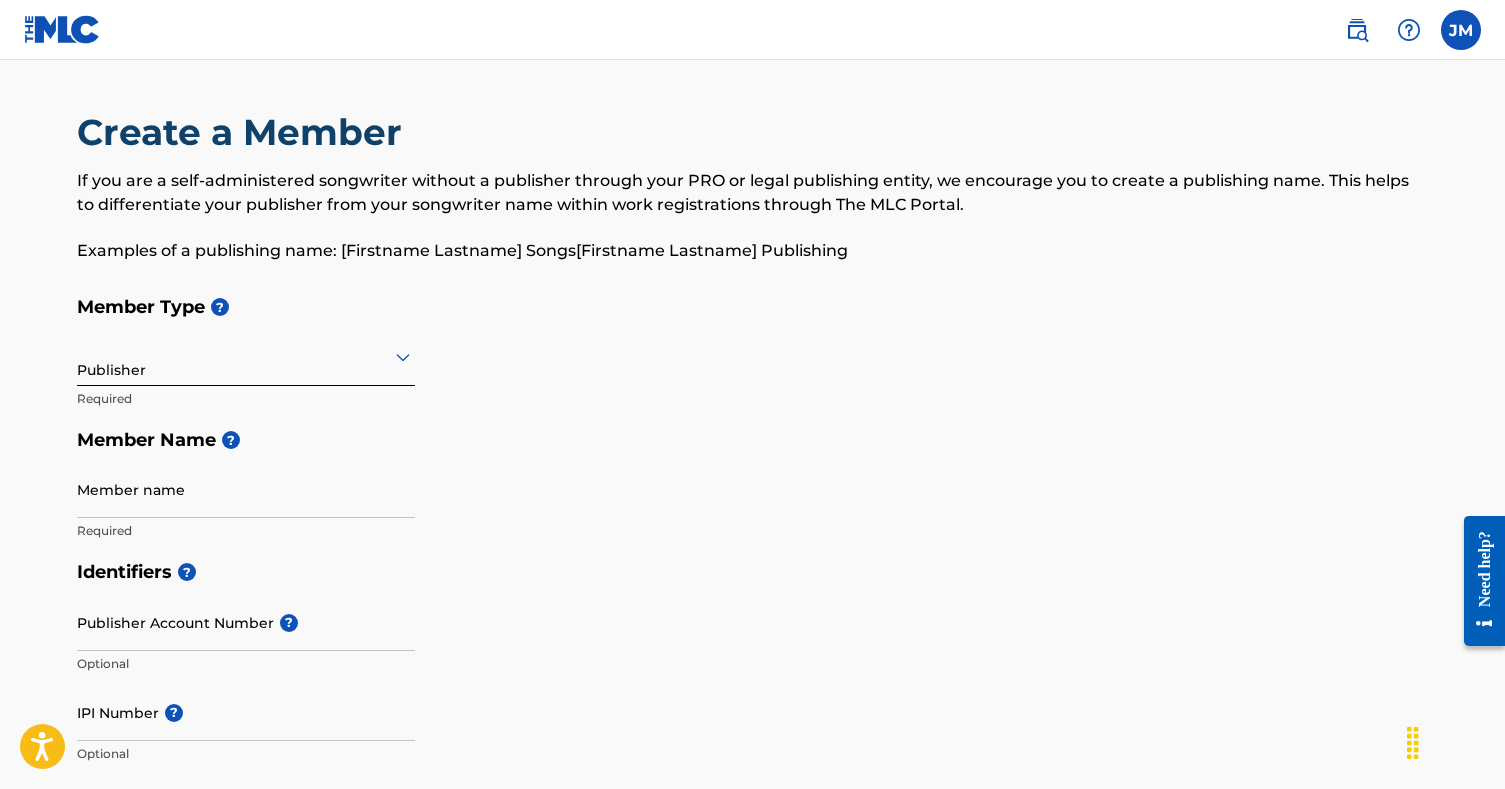 click 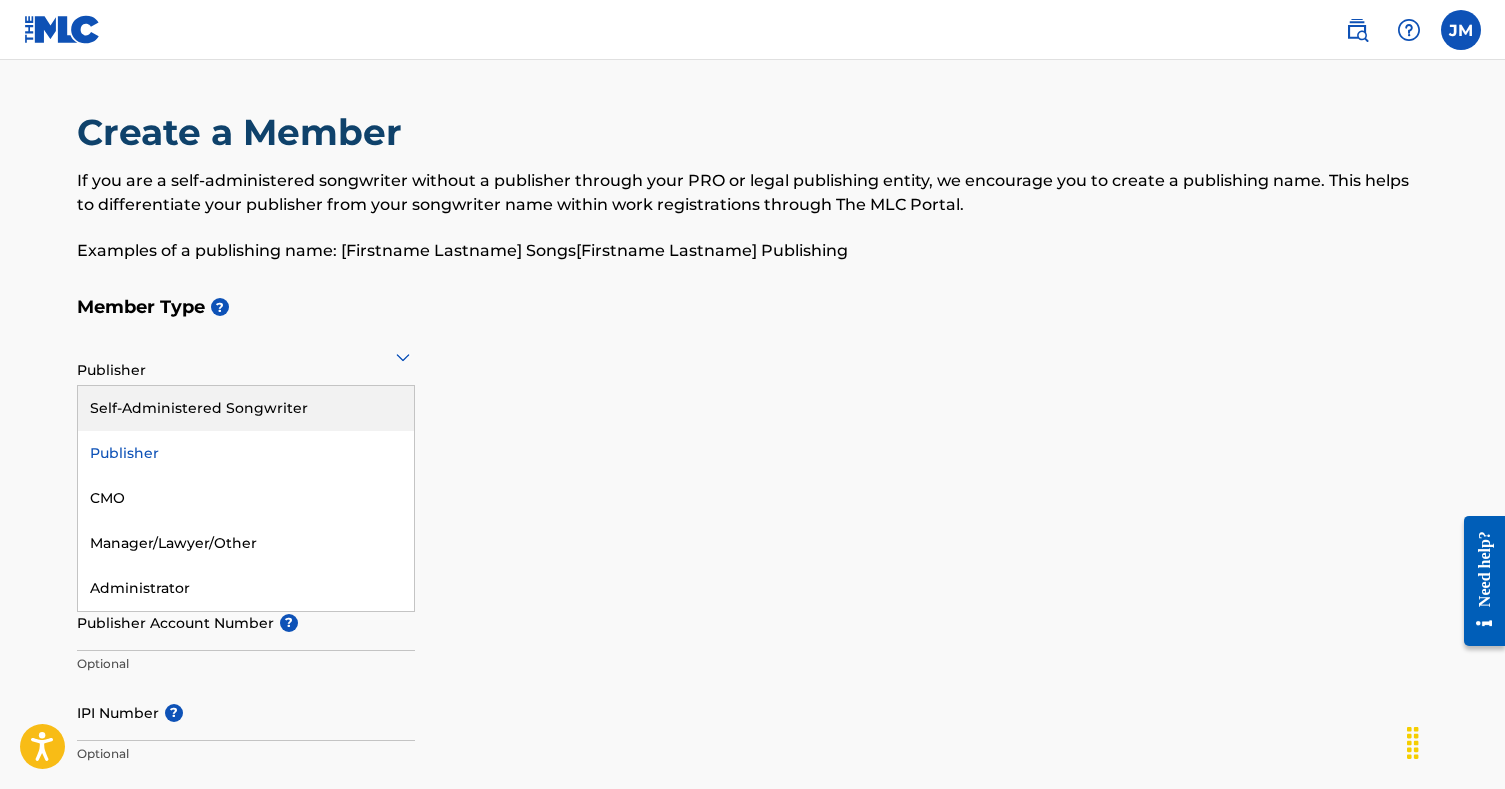 click on "Self-Administered Songwriter" at bounding box center (246, 408) 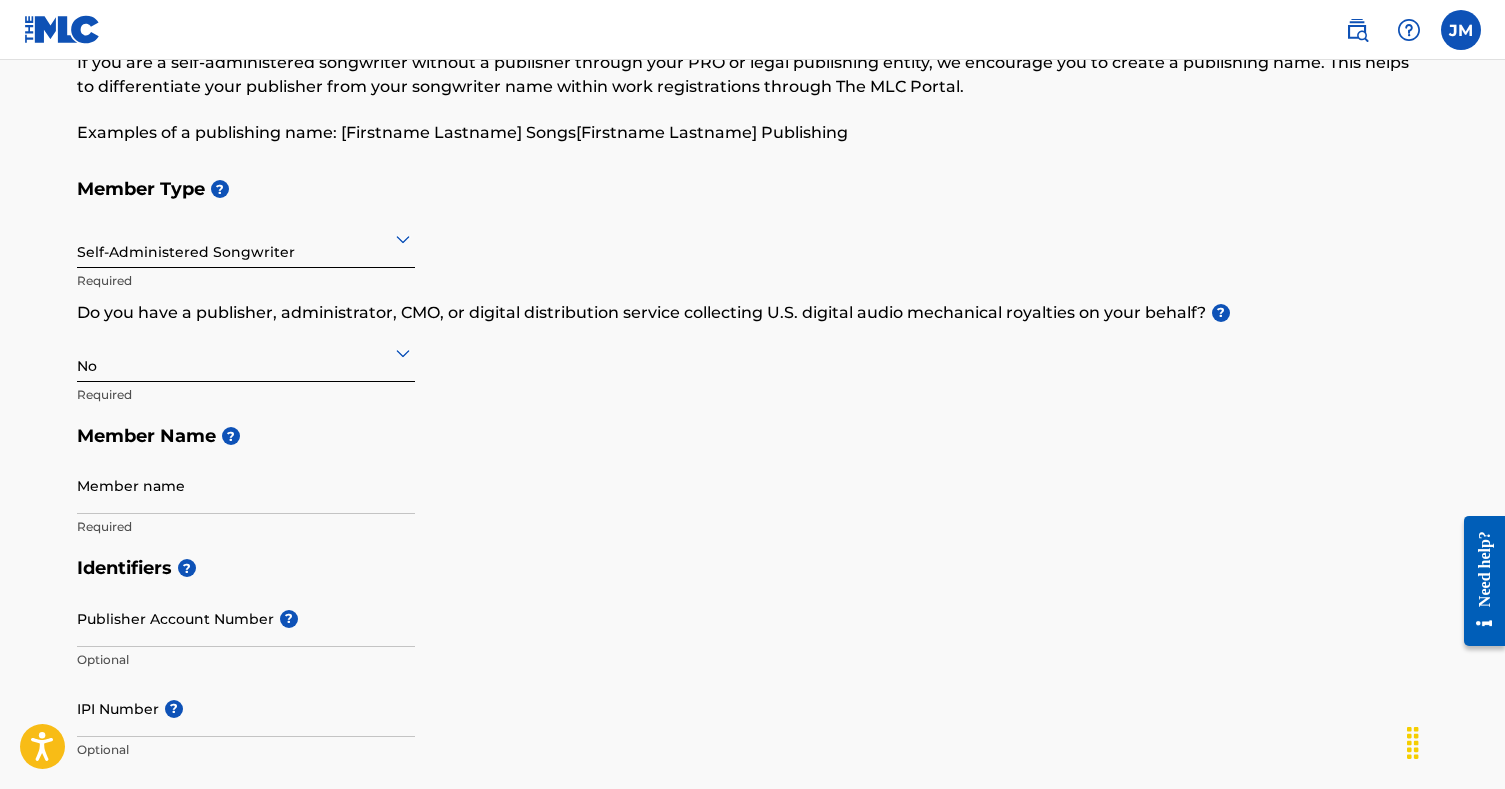 scroll, scrollTop: 130, scrollLeft: 0, axis: vertical 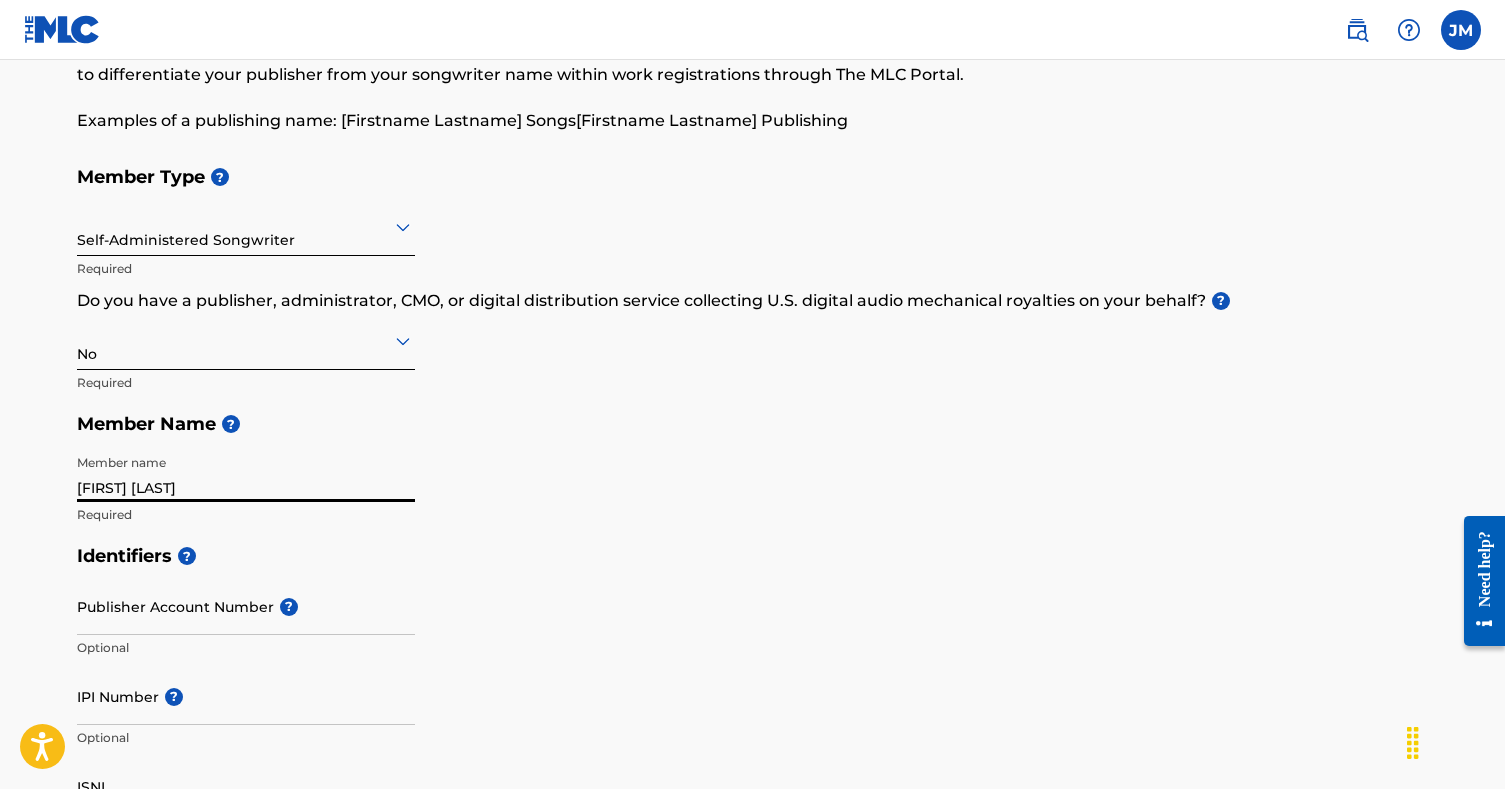 type on "JONATHAN MYLES" 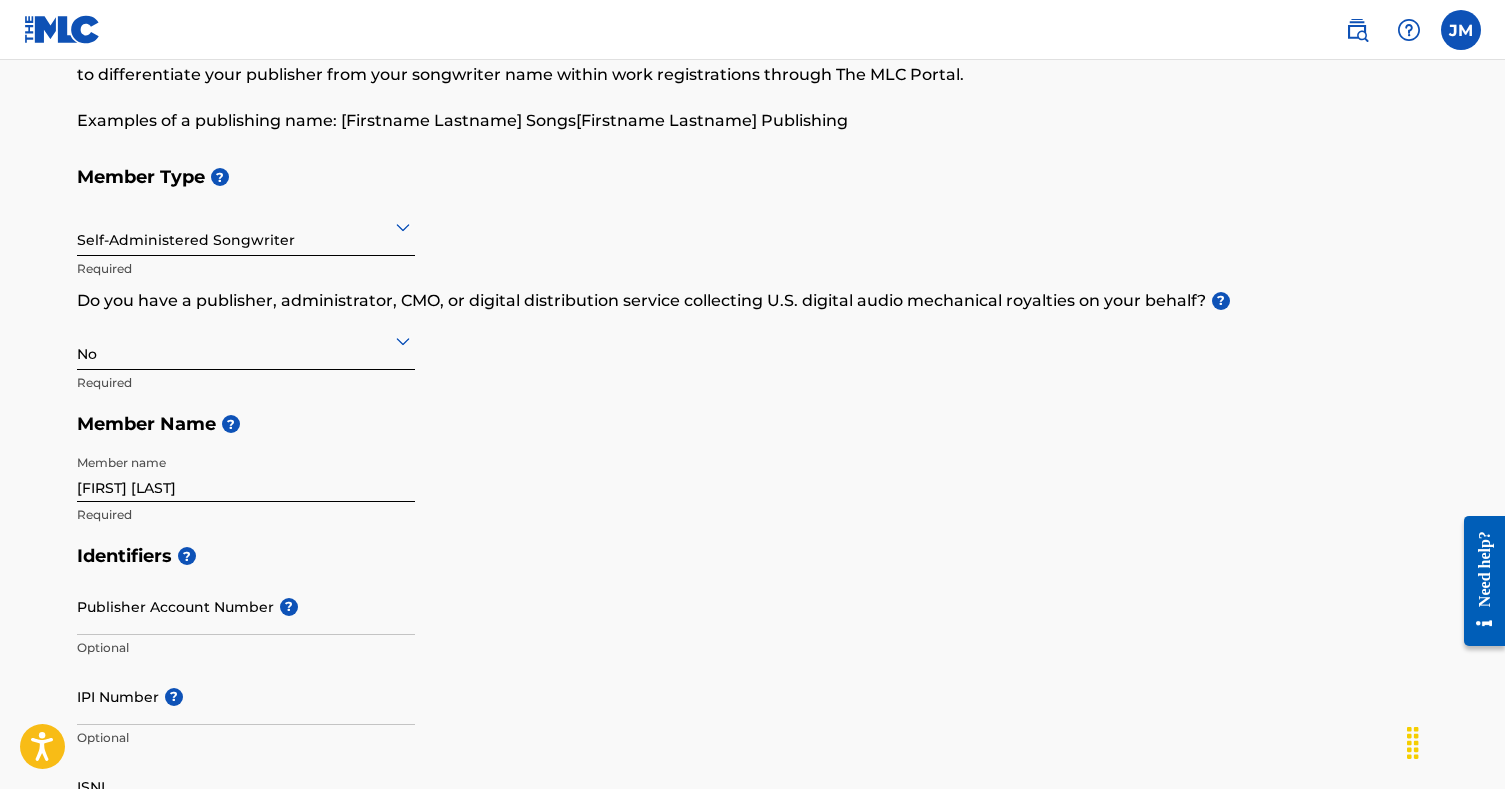 click on "Identifiers ?" at bounding box center (753, 556) 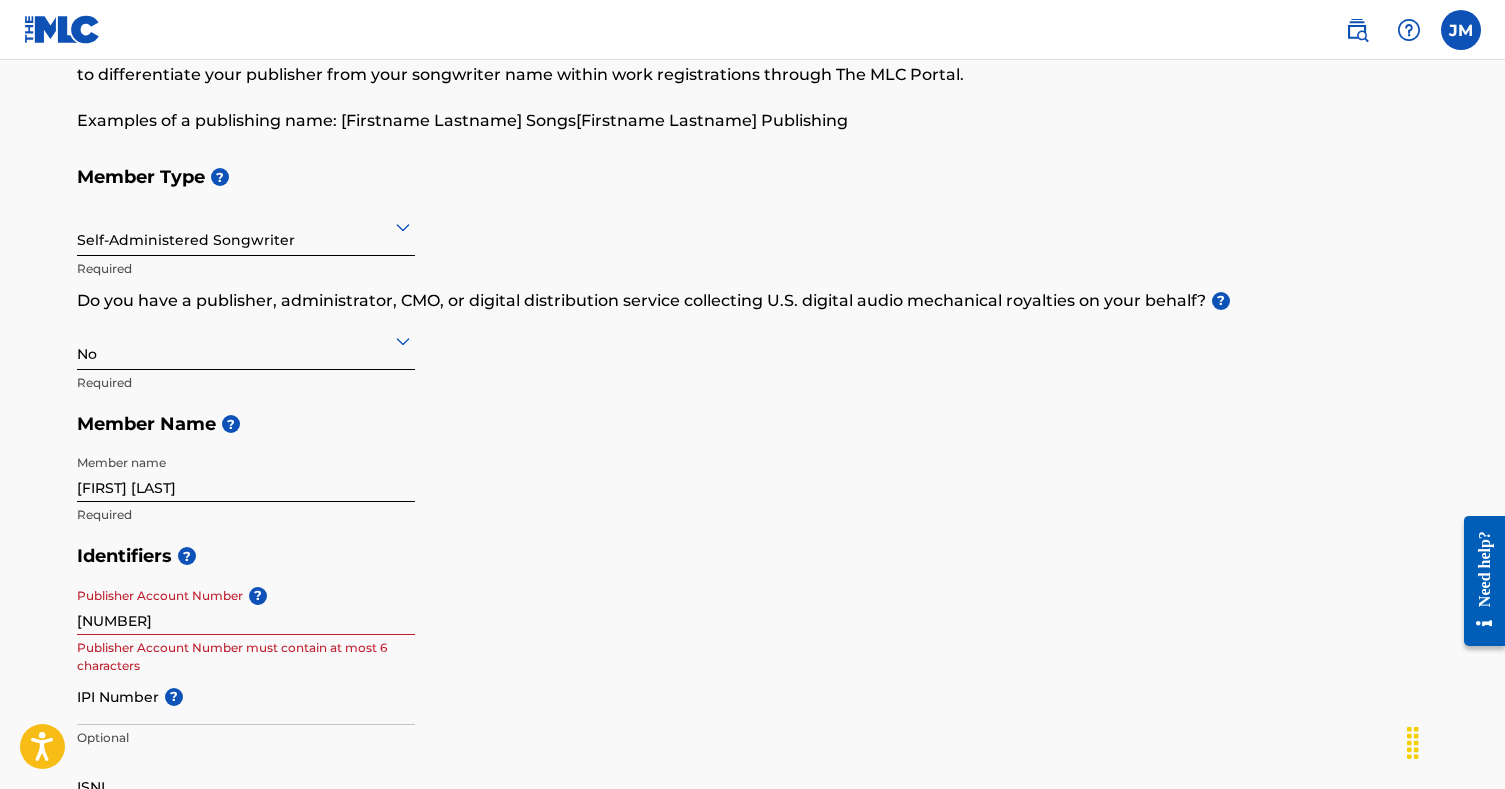 click on "Create a Member If you are a self-administered songwriter without a publisher through your PRO or legal publishing entity, we encourage you to create a publishing name. This helps to differentiate your publisher from your songwriter name within work registrations through The MLC Portal. Examples of a publishing name: [Firstname Lastname] Songs[Firstname Lastname] Publishing Member Type ? Self-Administered Songwriter Required Do you have a publisher, administrator, CMO, or digital distribution service collecting U.S. digital audio mechanical royalties on your behalf? ? No Required Member Name ? Member name JONATHAN MYLES Required Identifiers ? Publisher Account Number ? 653700850 Publisher Account Number must contain at most 6 characters IPI Number ? Optional ISNI Optional Member Address ? Use my existing user account details Street Address Required Unit Number Optional Attention Optional City / Town Required Country Required State / Province Optional ZIP / Postal Code Optional Member Contact Phone Number Area" at bounding box center (753, 778) 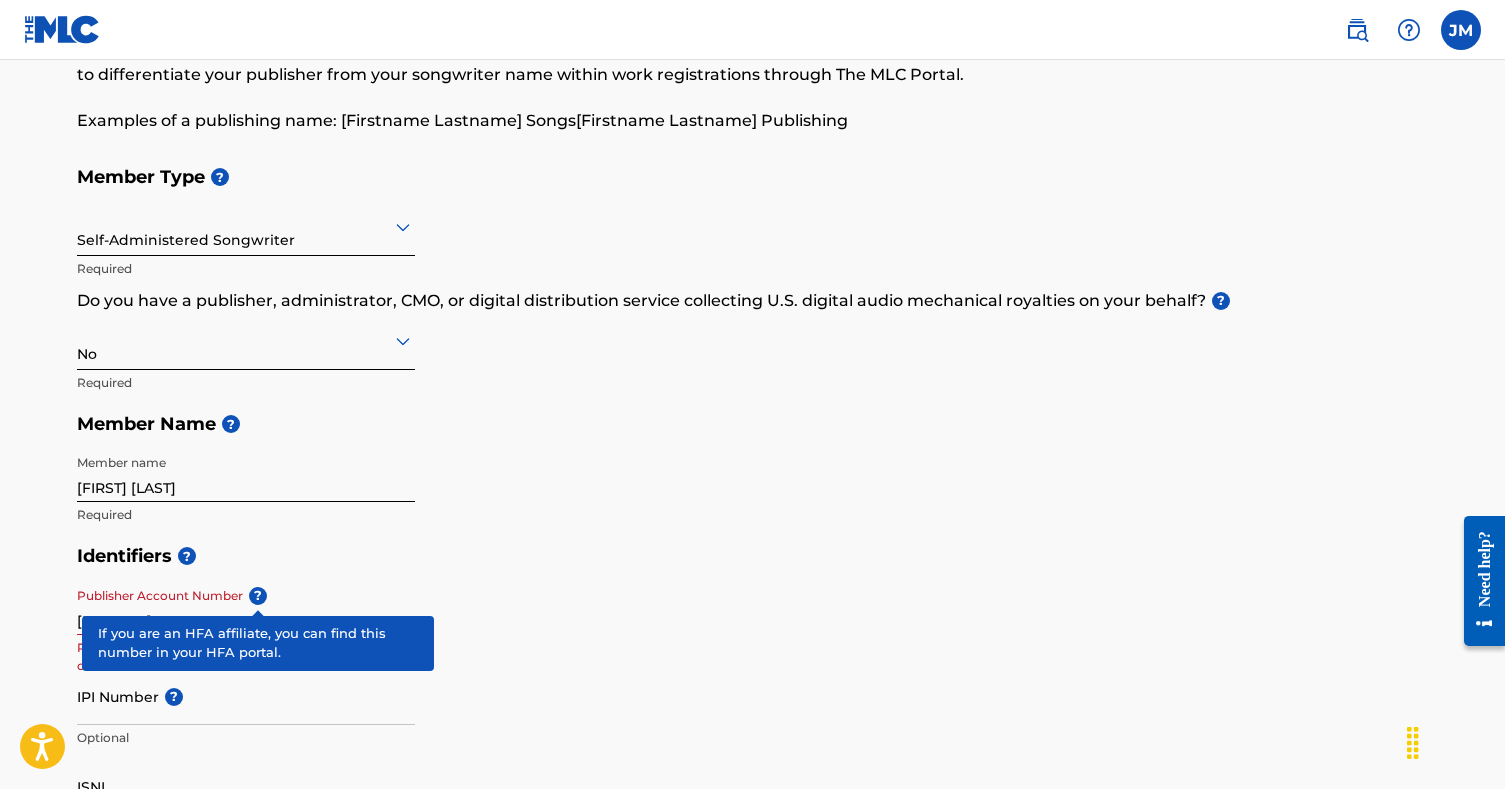 click on "?" at bounding box center (258, 596) 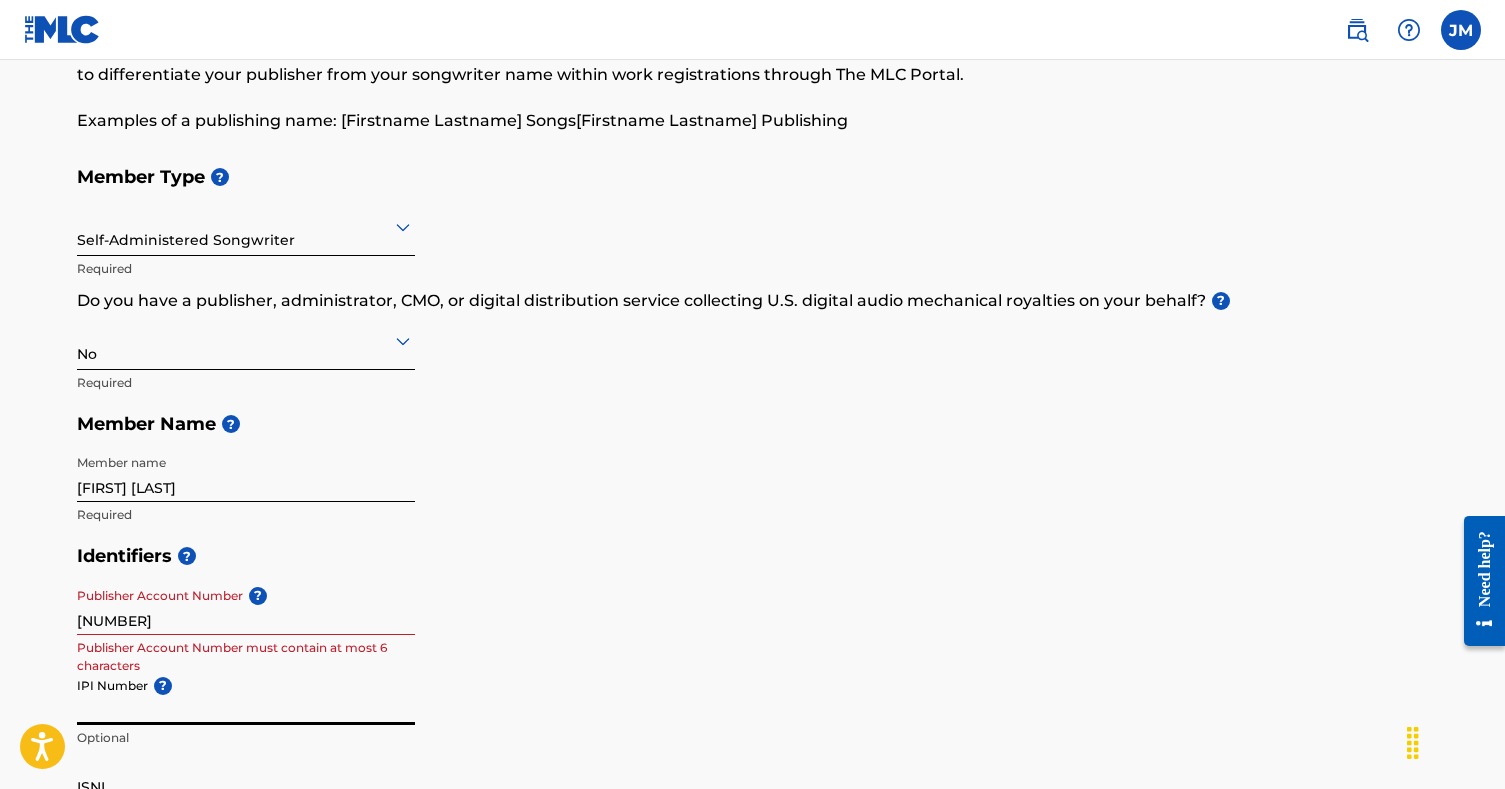 click on "IPI Number ?" at bounding box center [246, 696] 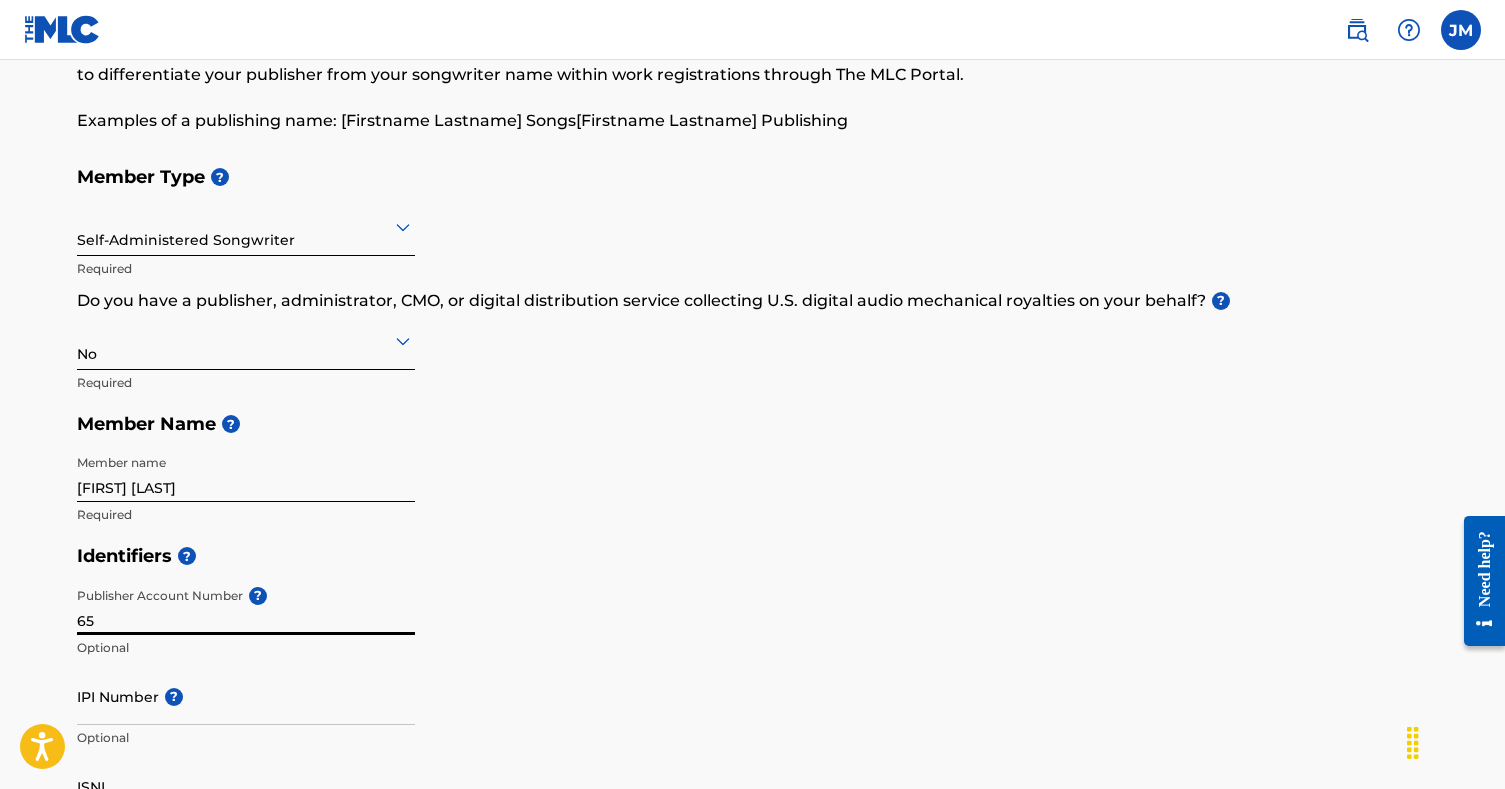 type on "6" 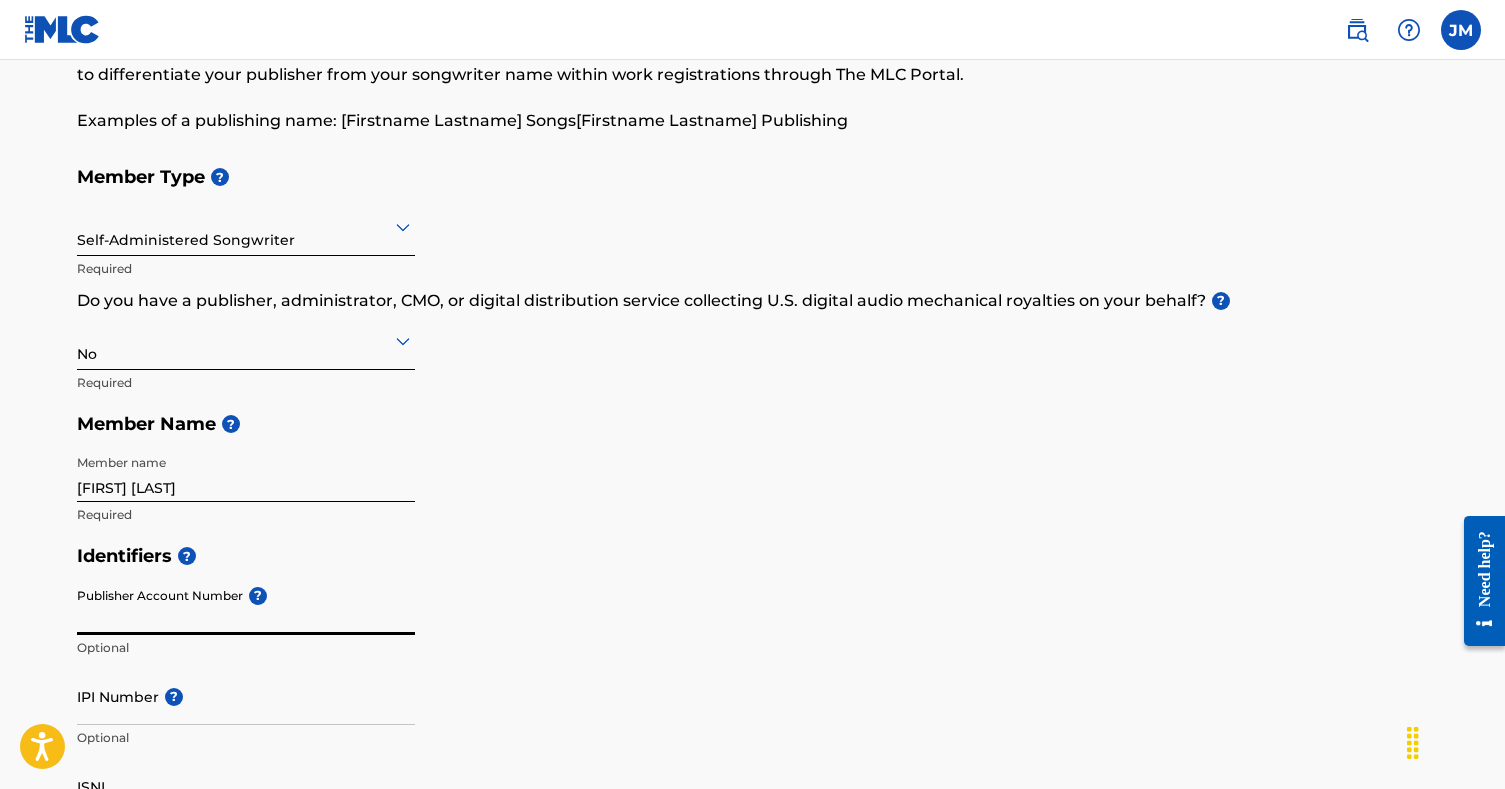 type 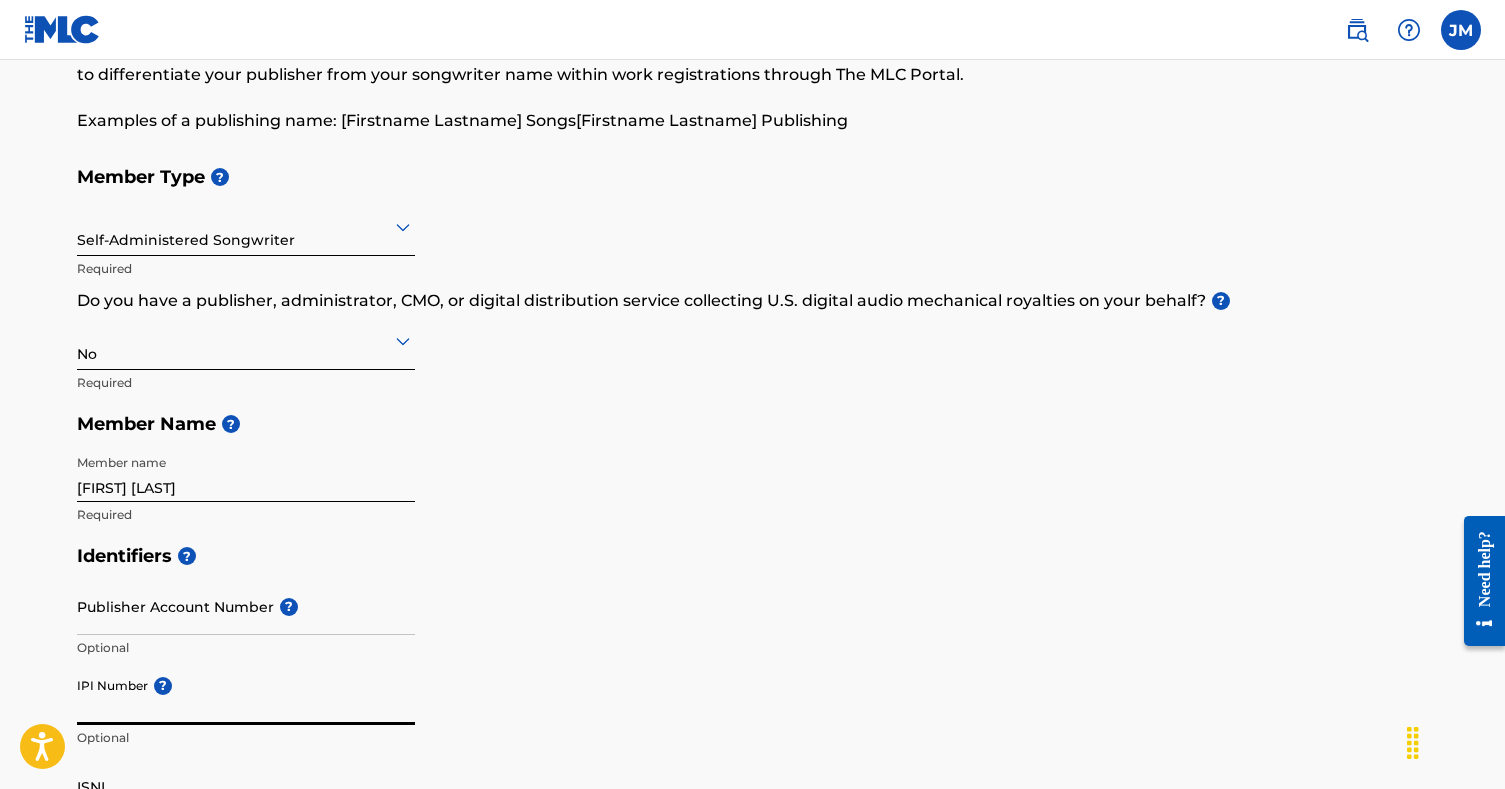 click on "IPI Number ?" at bounding box center [246, 696] 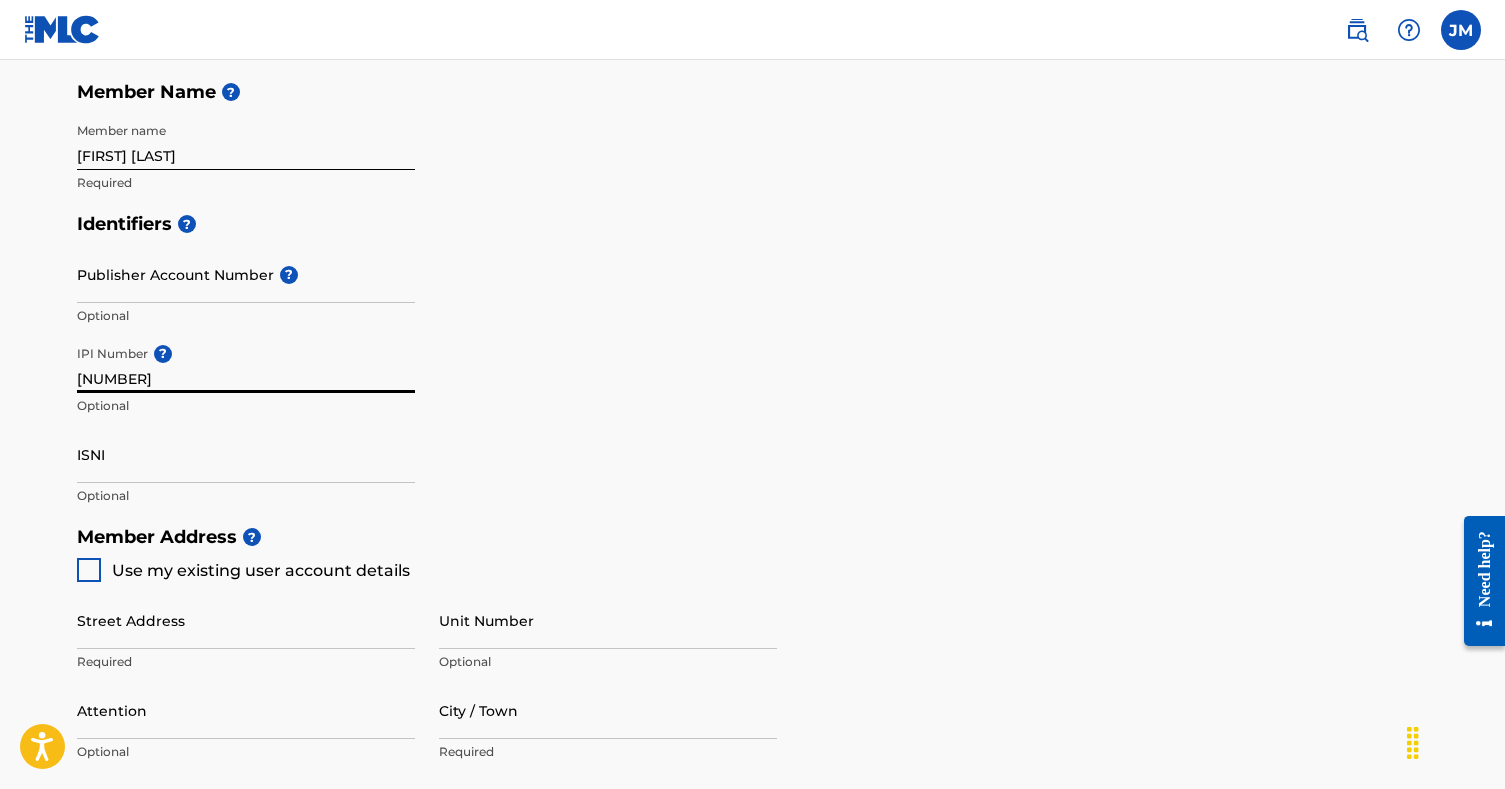 scroll, scrollTop: 471, scrollLeft: 0, axis: vertical 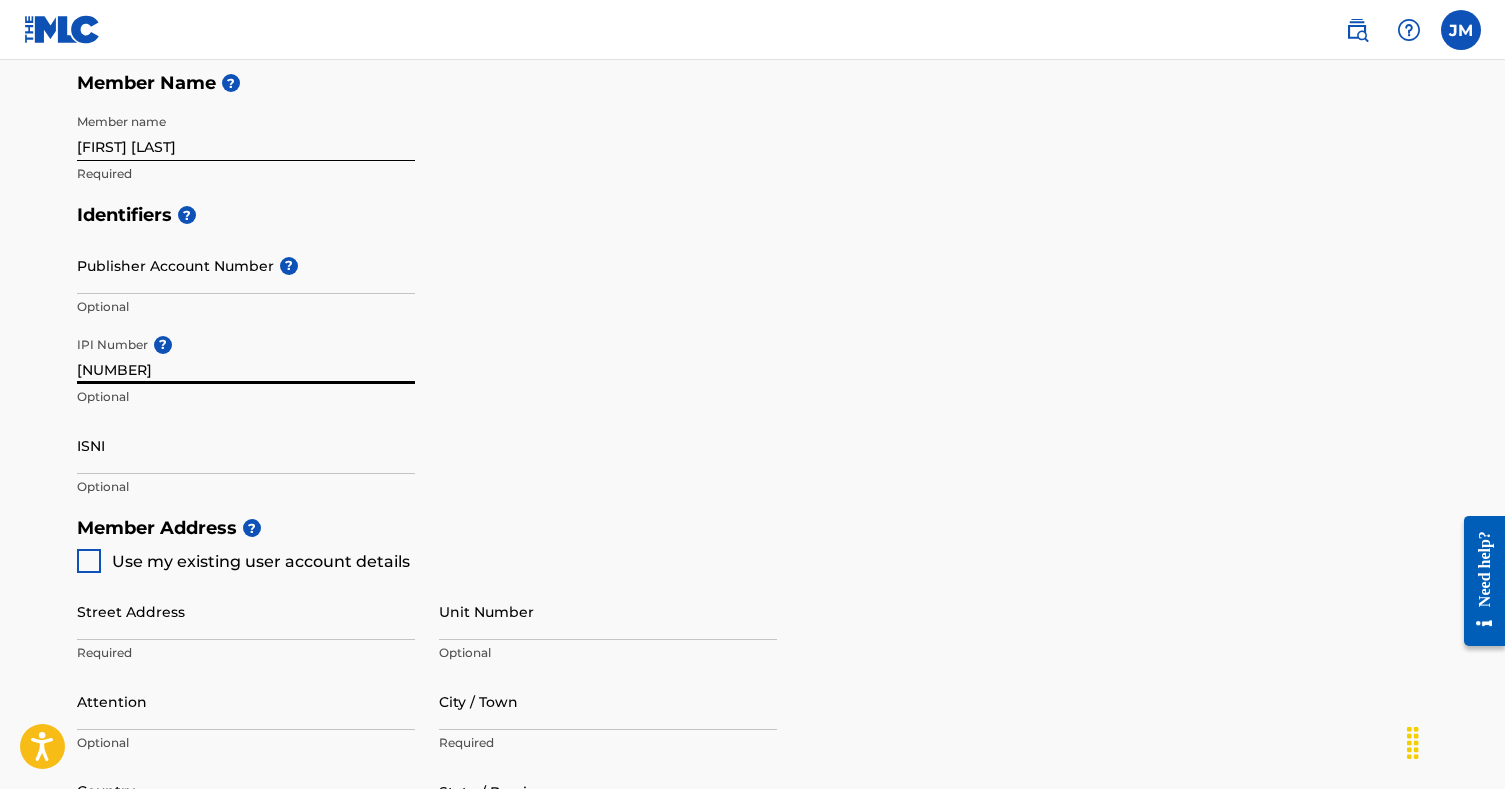 type on "653700850" 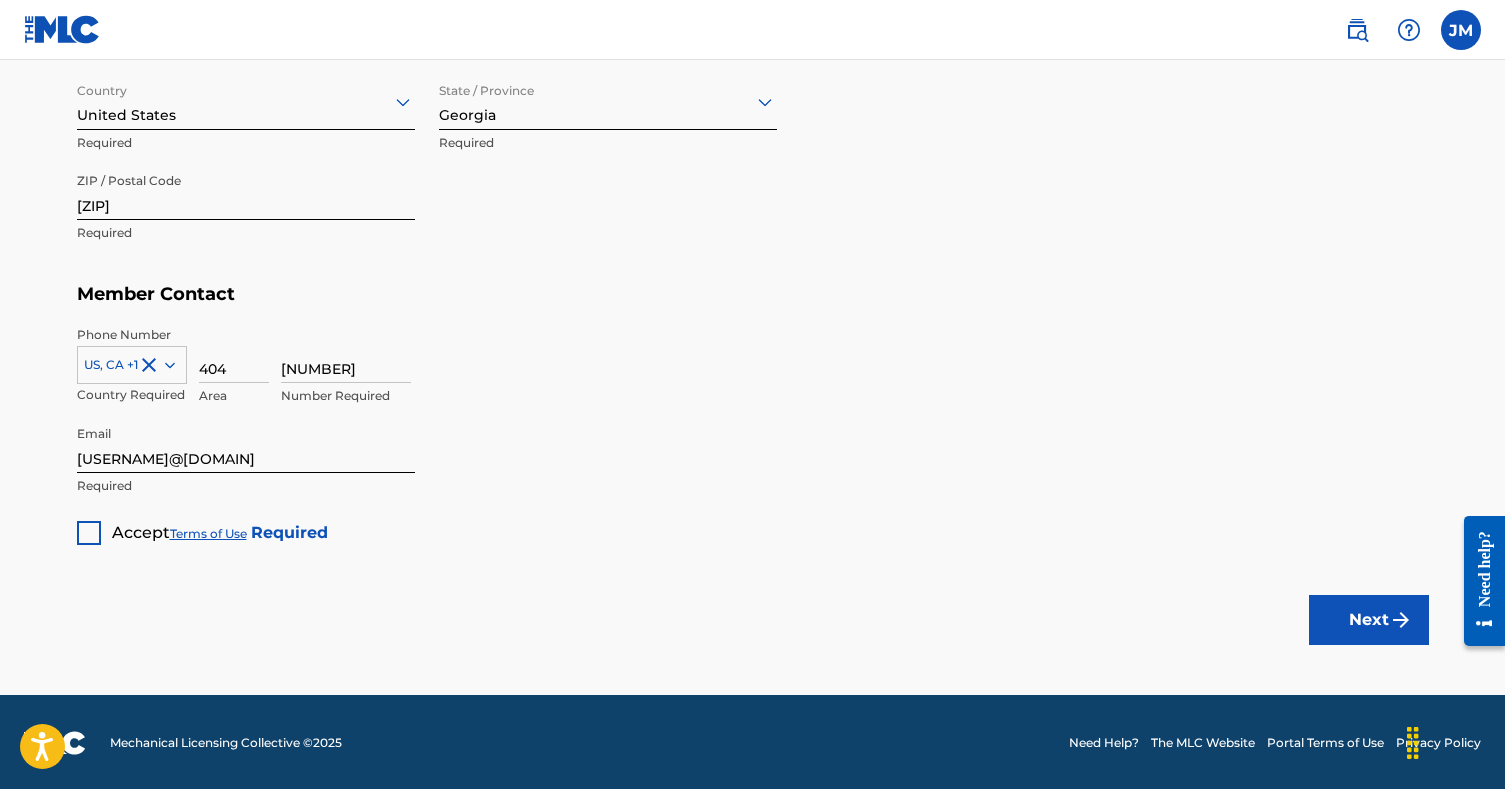 scroll, scrollTop: 1160, scrollLeft: 0, axis: vertical 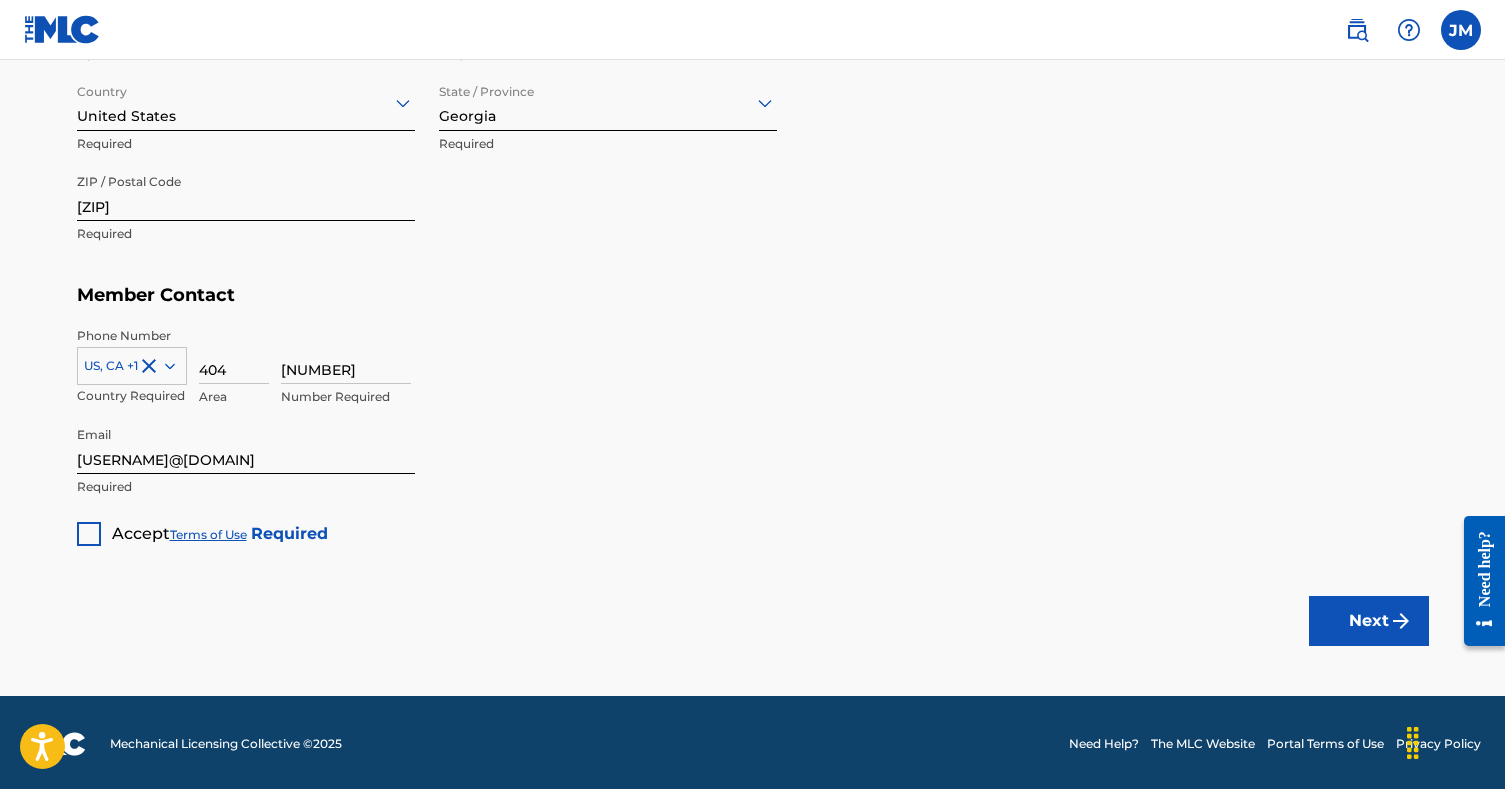 click at bounding box center (89, 534) 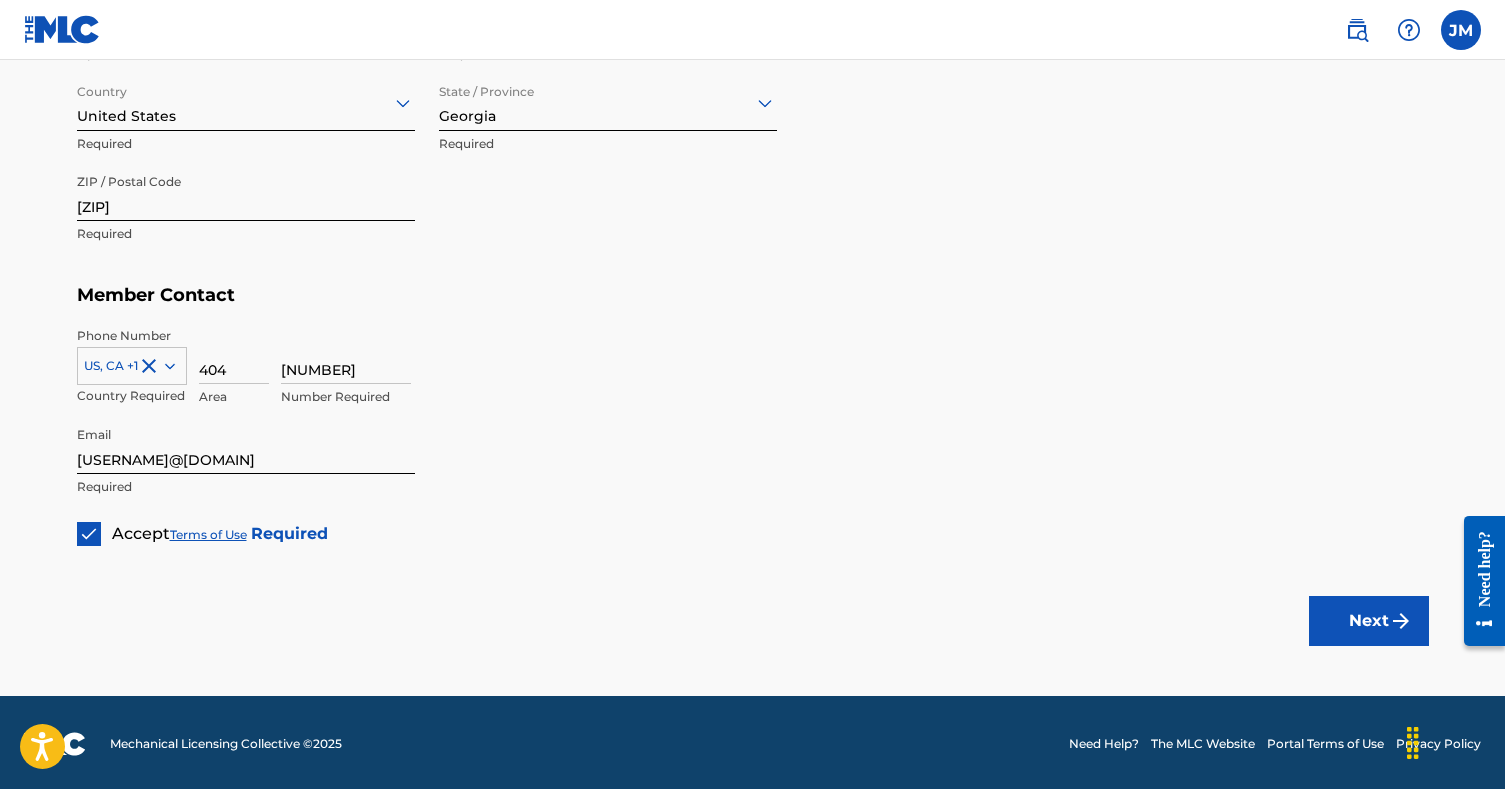 click on "Next" at bounding box center [1369, 621] 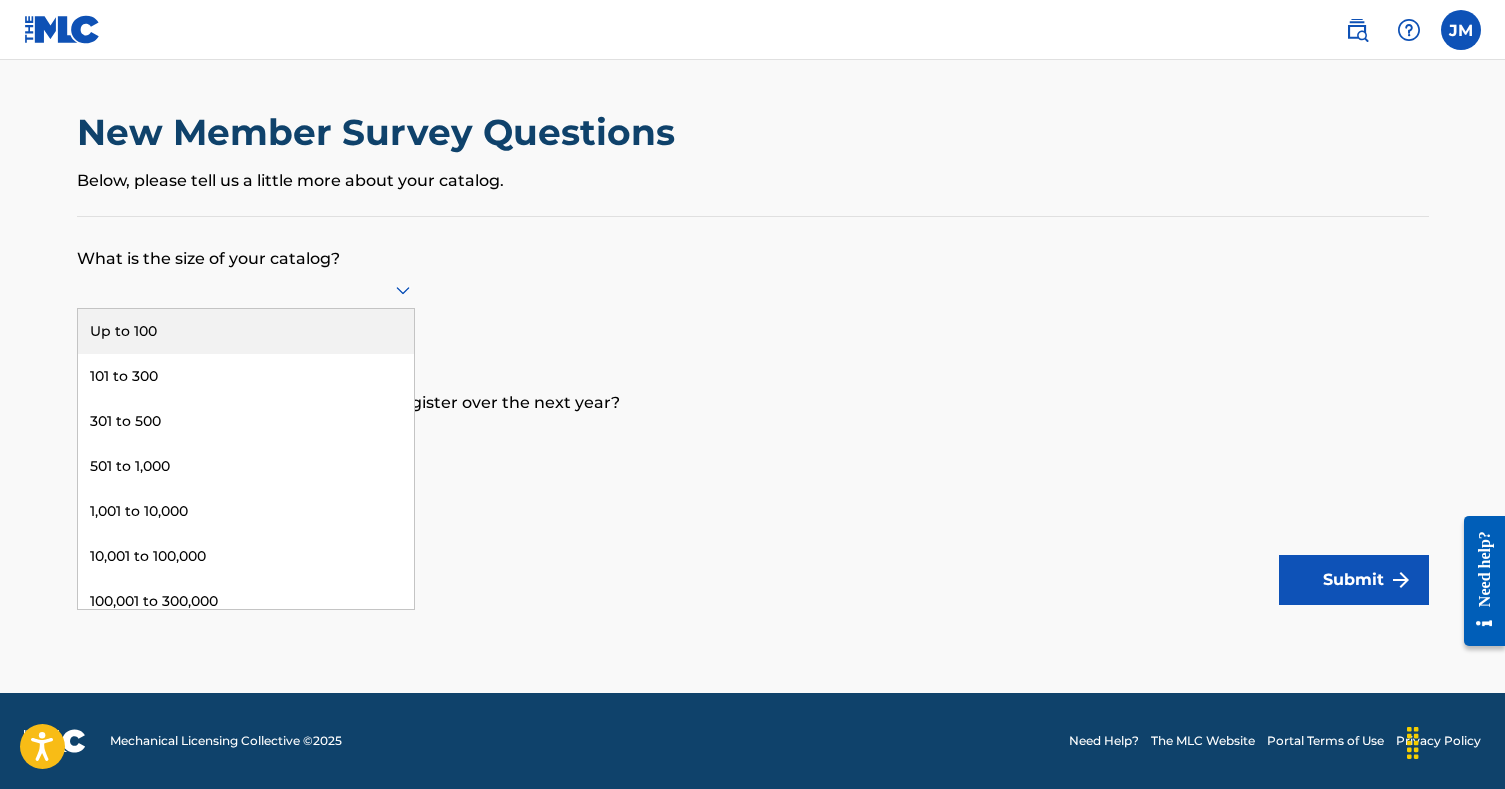 click 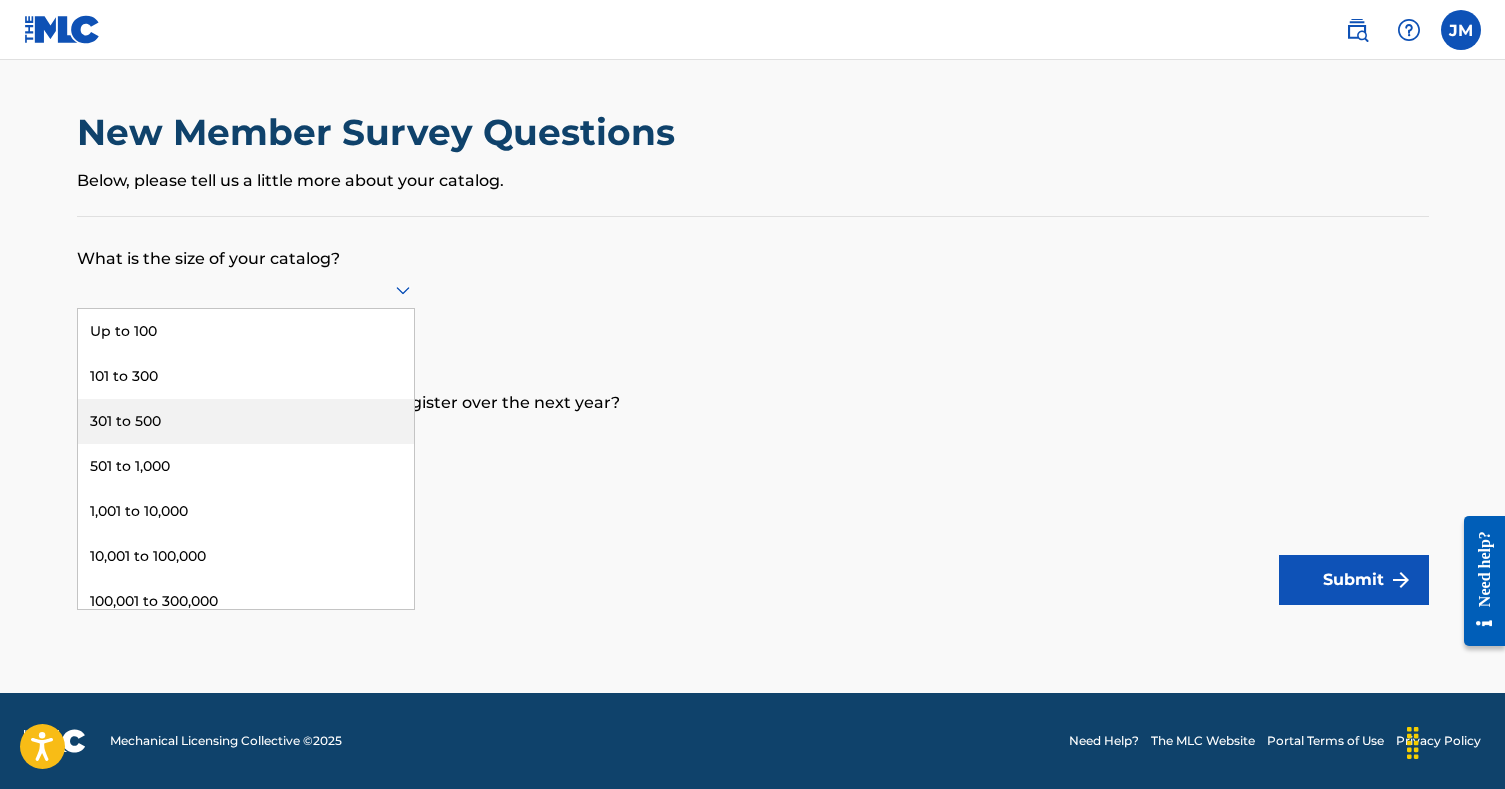 click on "301 to 500" at bounding box center [246, 421] 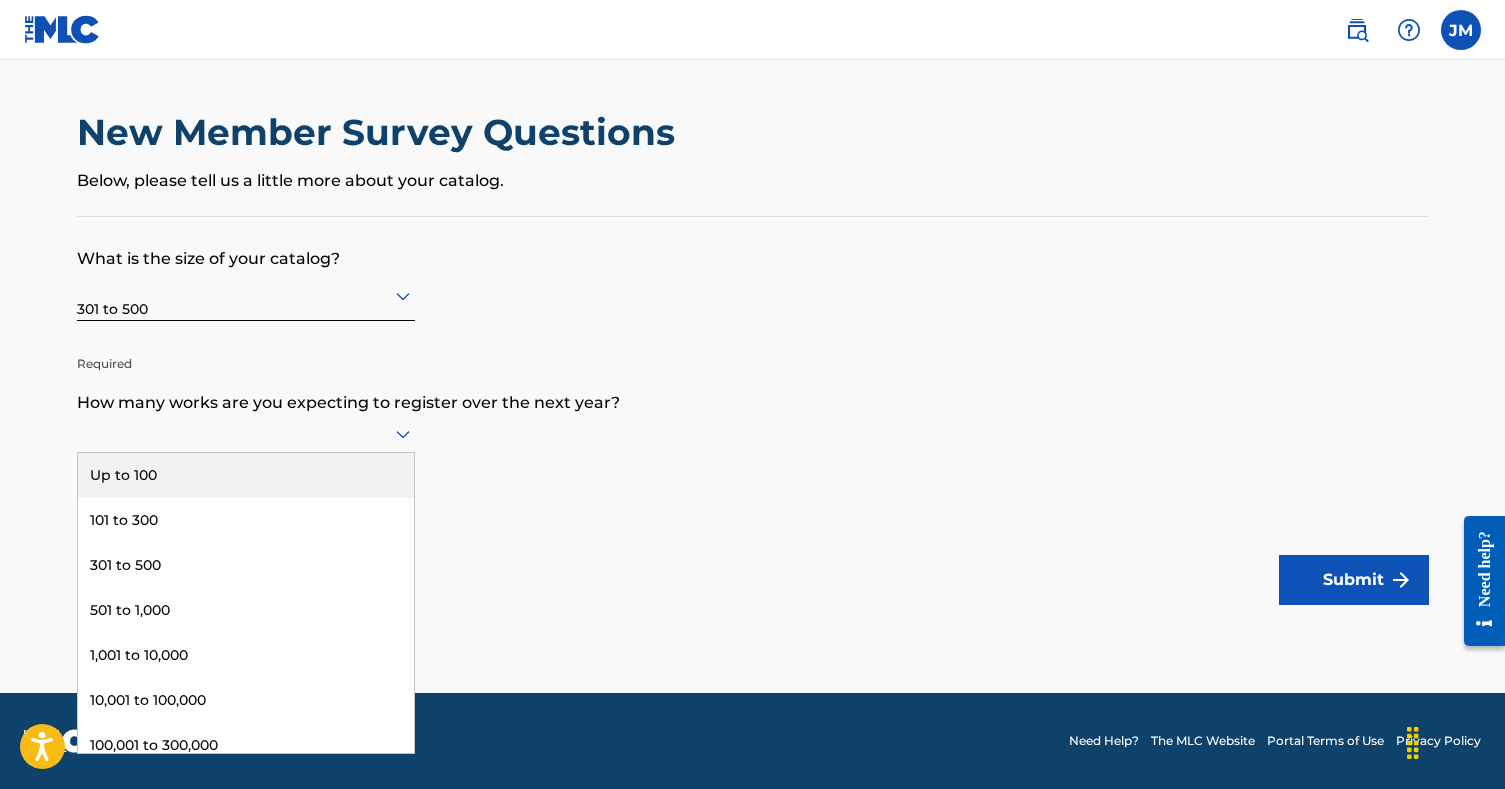 click 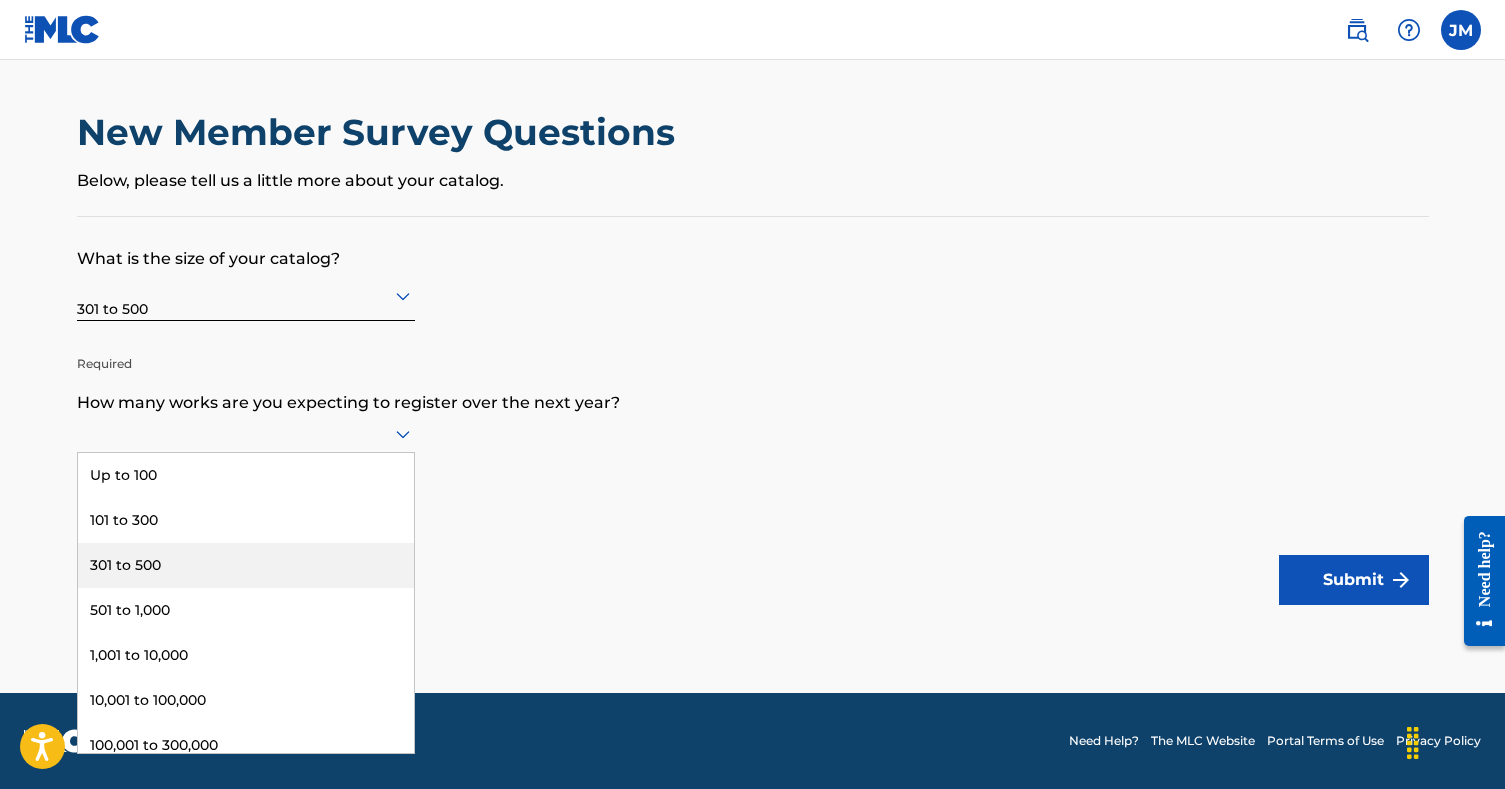 click on "301 to 500" at bounding box center (246, 565) 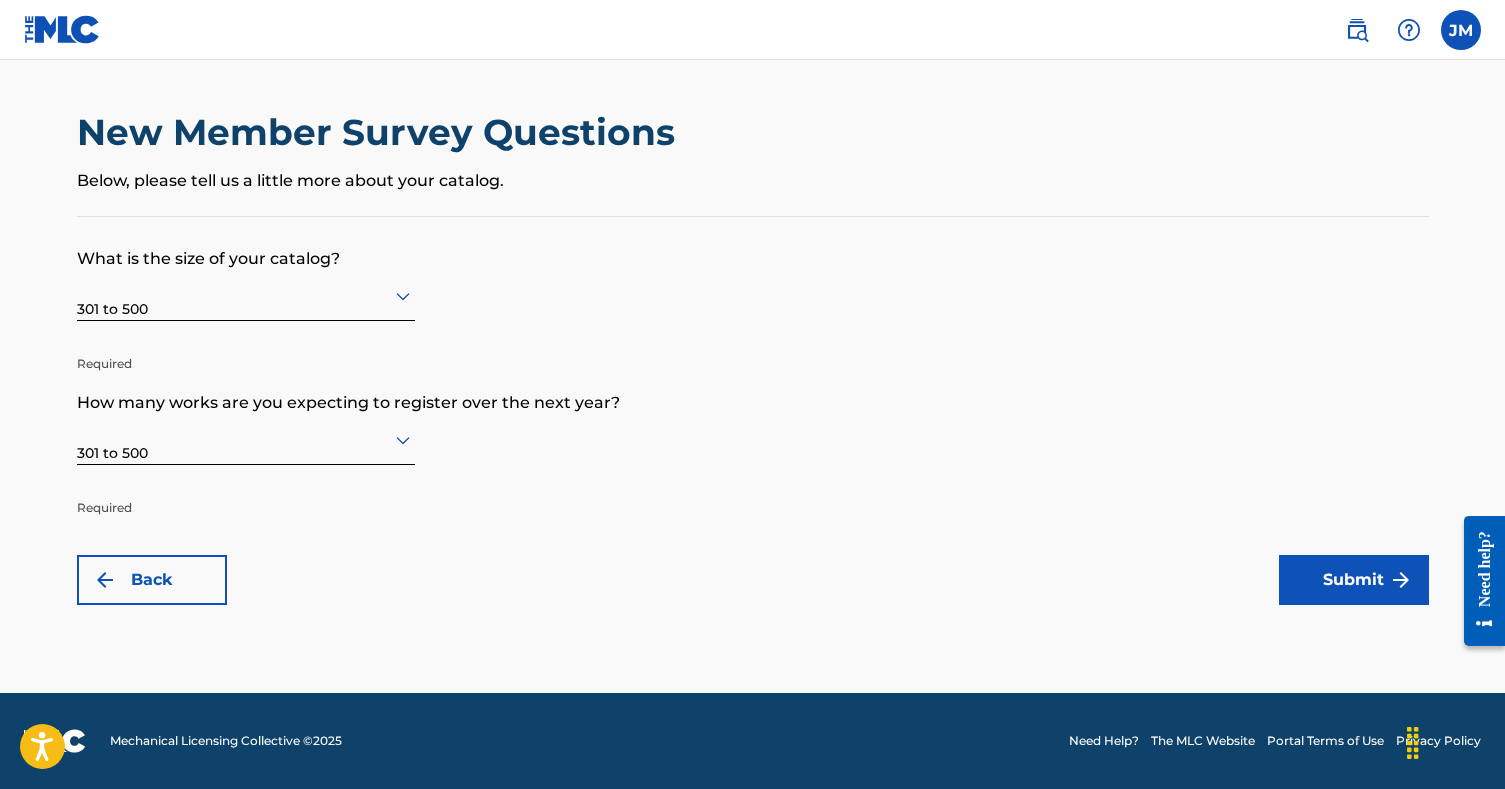 click on "Submit" at bounding box center (1354, 580) 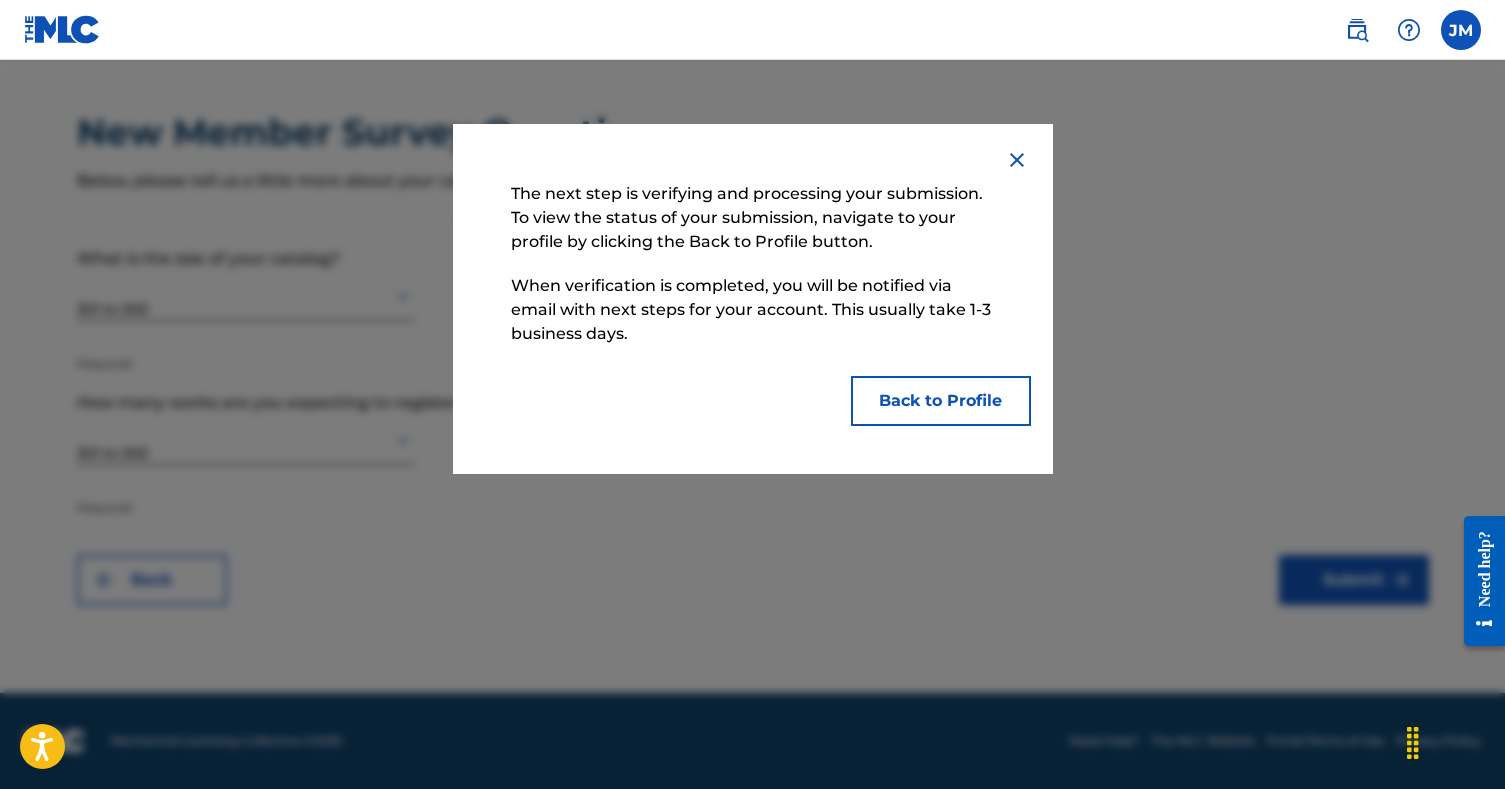 click at bounding box center (1017, 160) 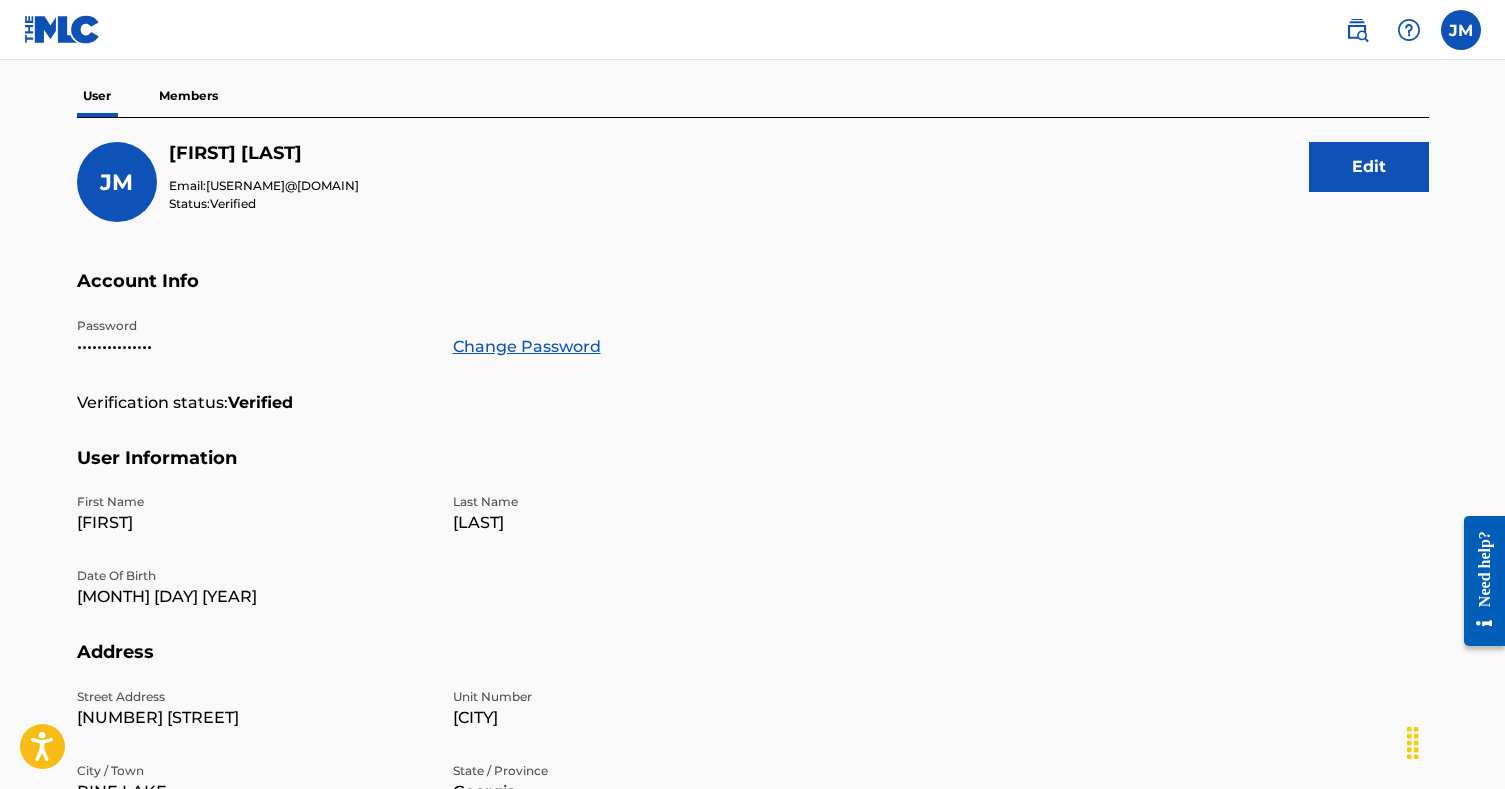 scroll, scrollTop: 160, scrollLeft: 0, axis: vertical 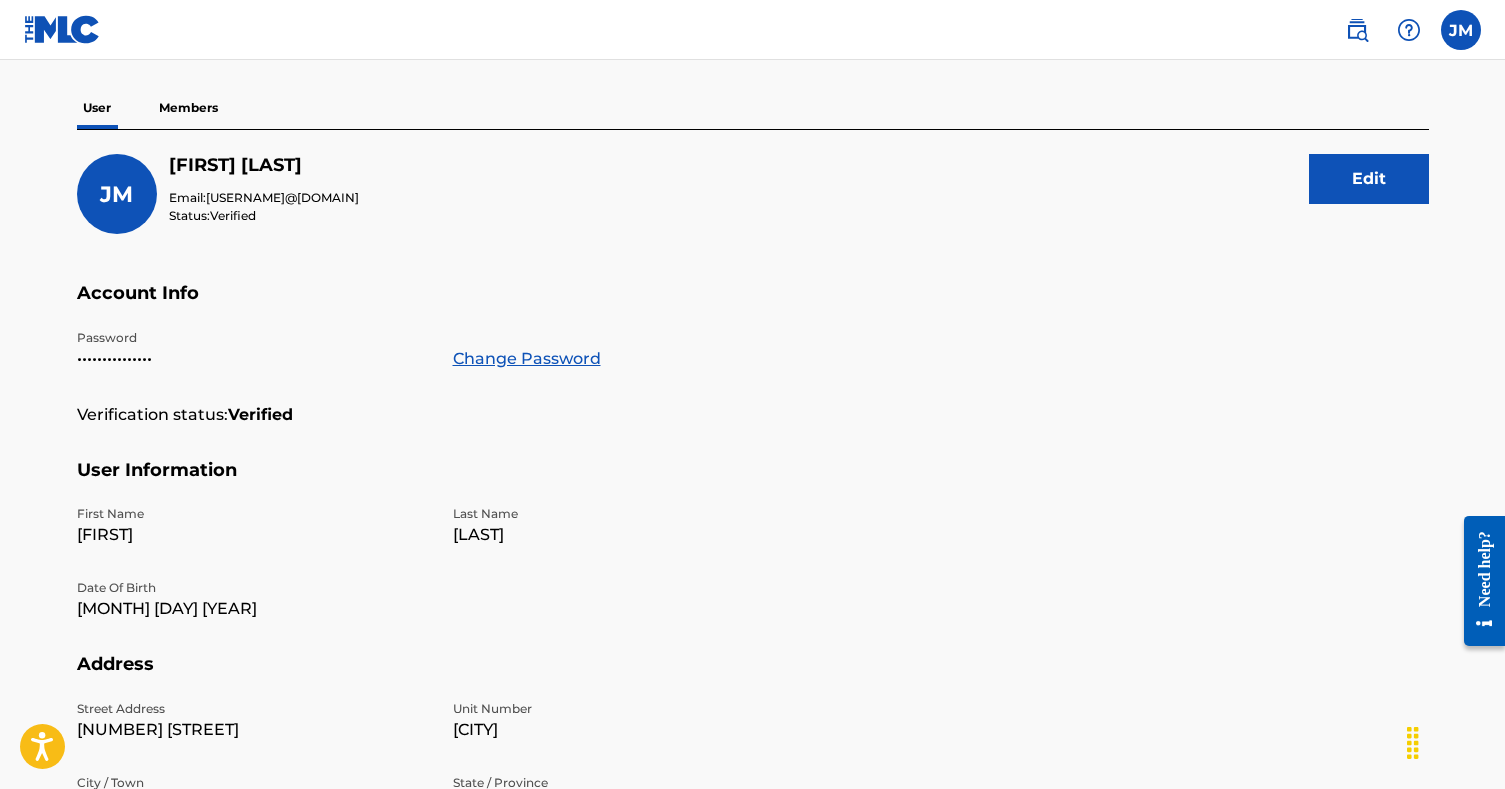 click on "Members" at bounding box center (188, 108) 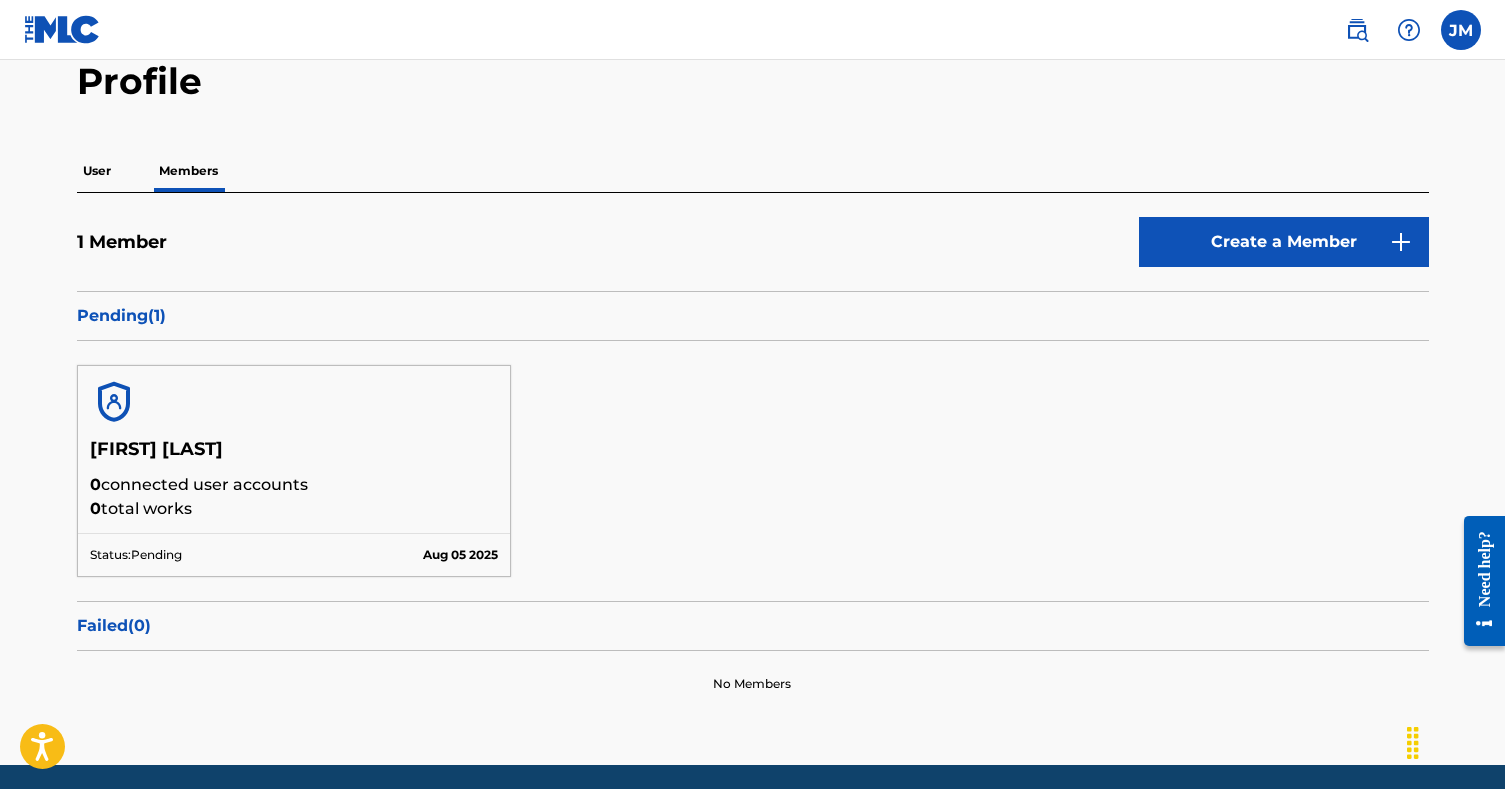 scroll, scrollTop: 112, scrollLeft: 0, axis: vertical 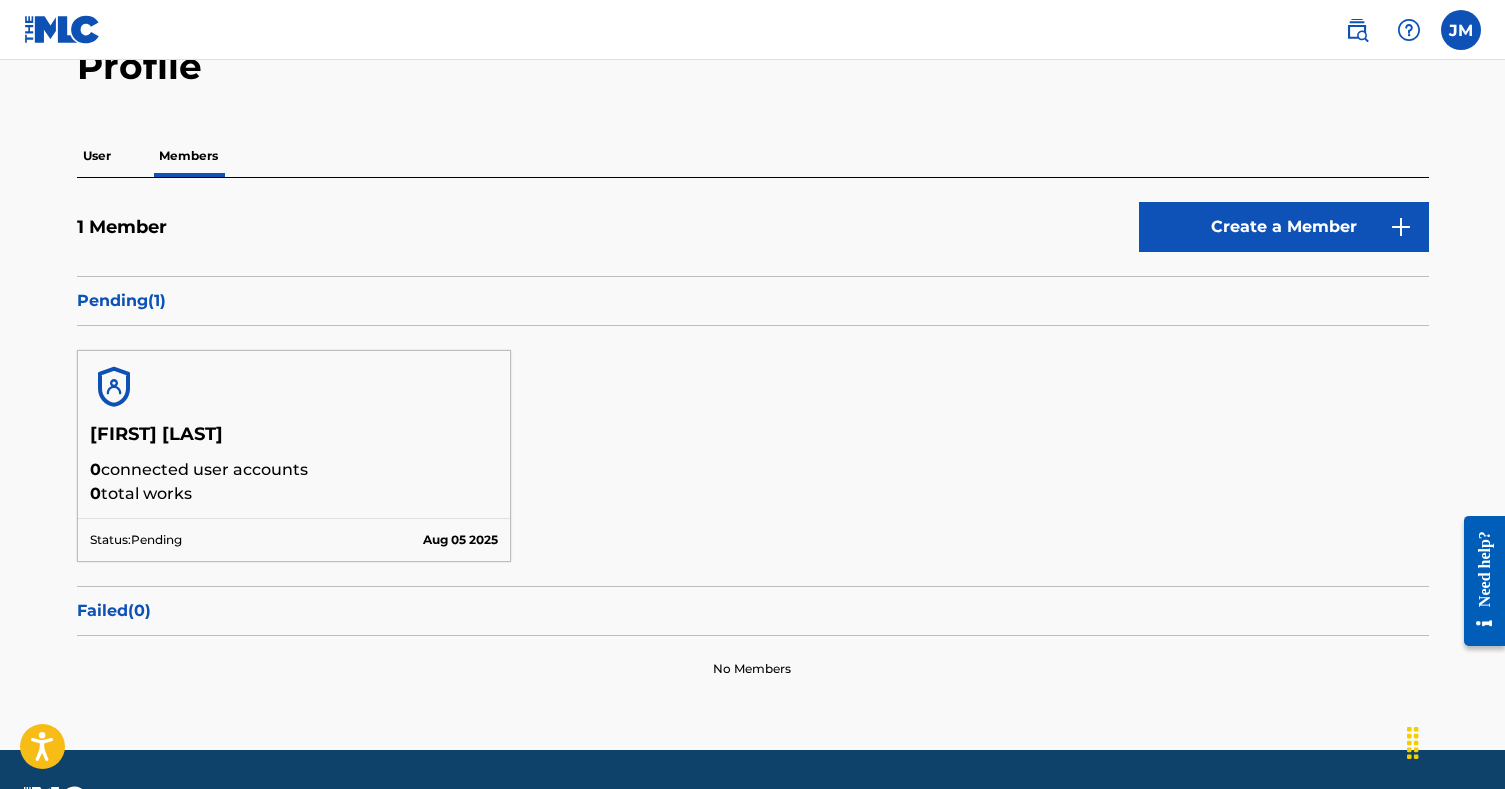 click at bounding box center [1461, 30] 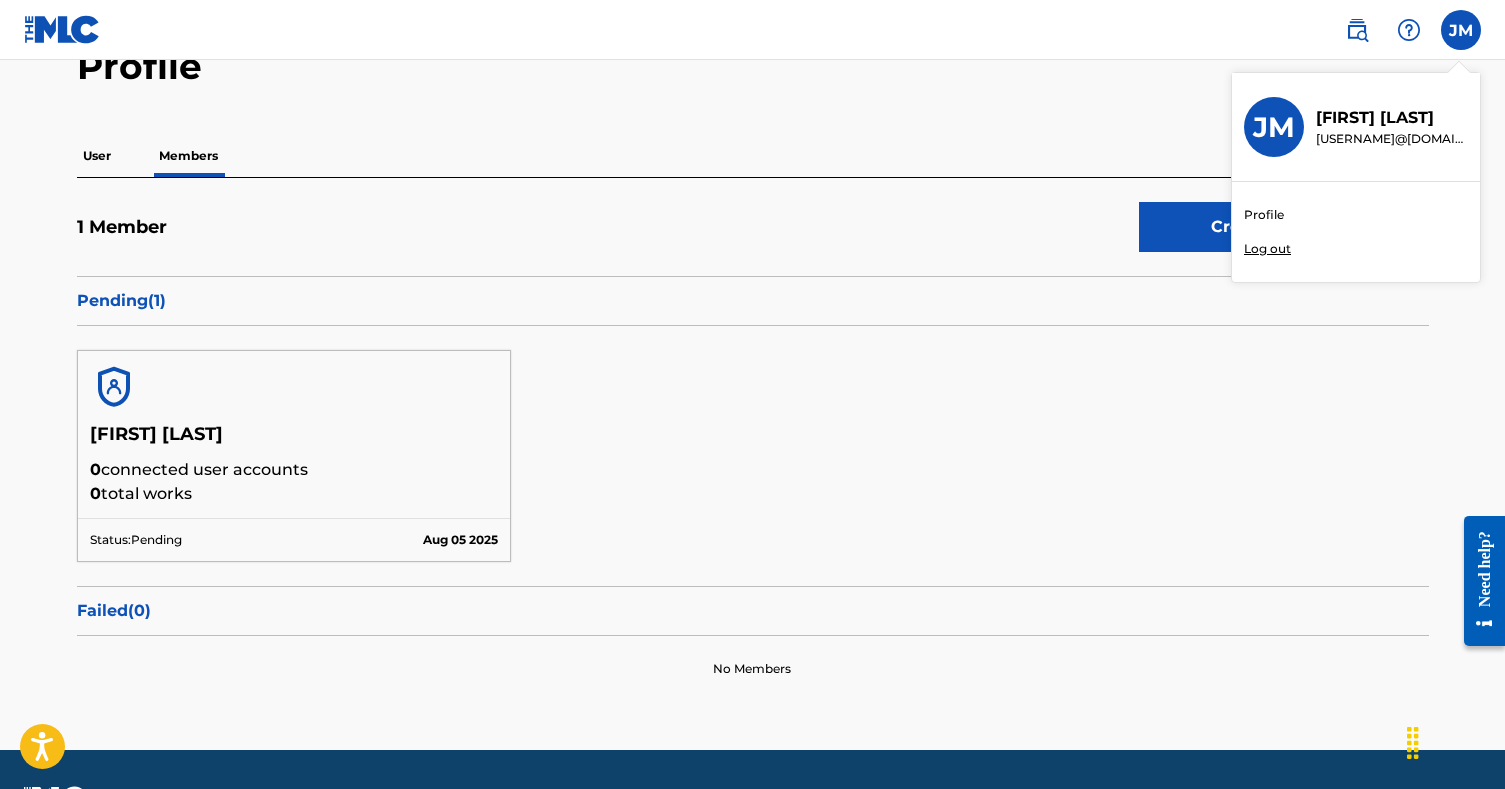 click on "Log out" at bounding box center (1267, 249) 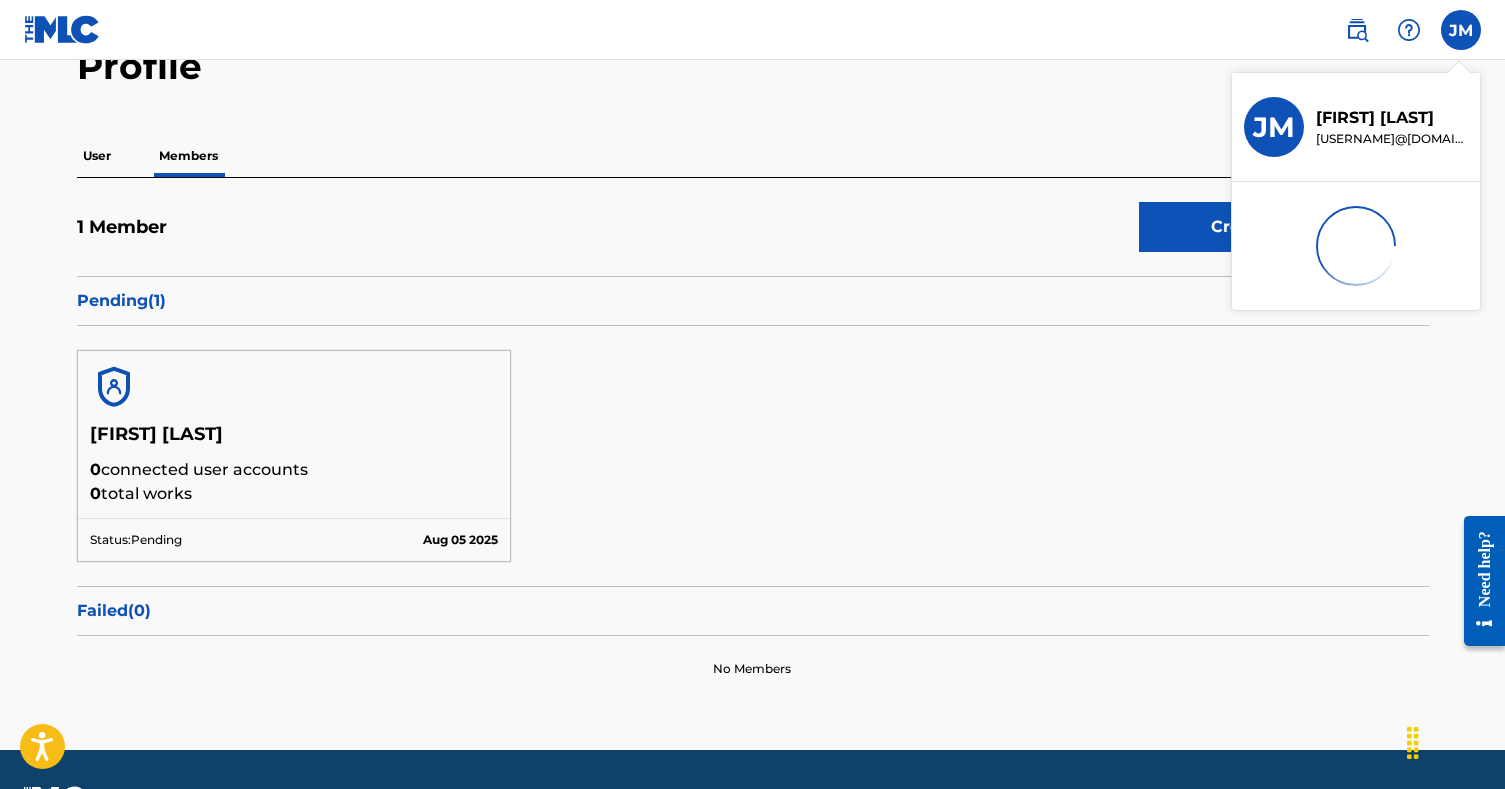 scroll, scrollTop: 0, scrollLeft: 0, axis: both 